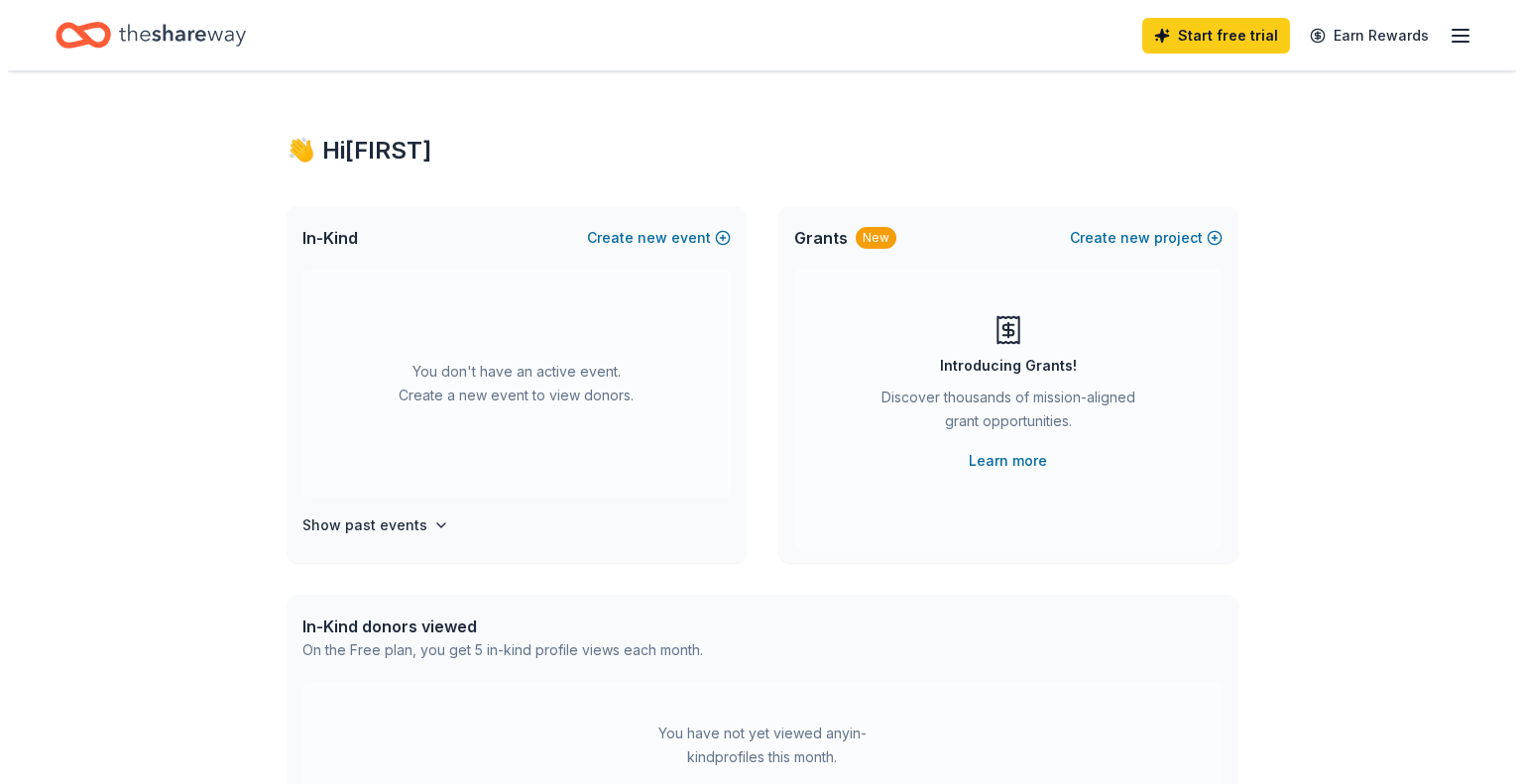scroll, scrollTop: 0, scrollLeft: 0, axis: both 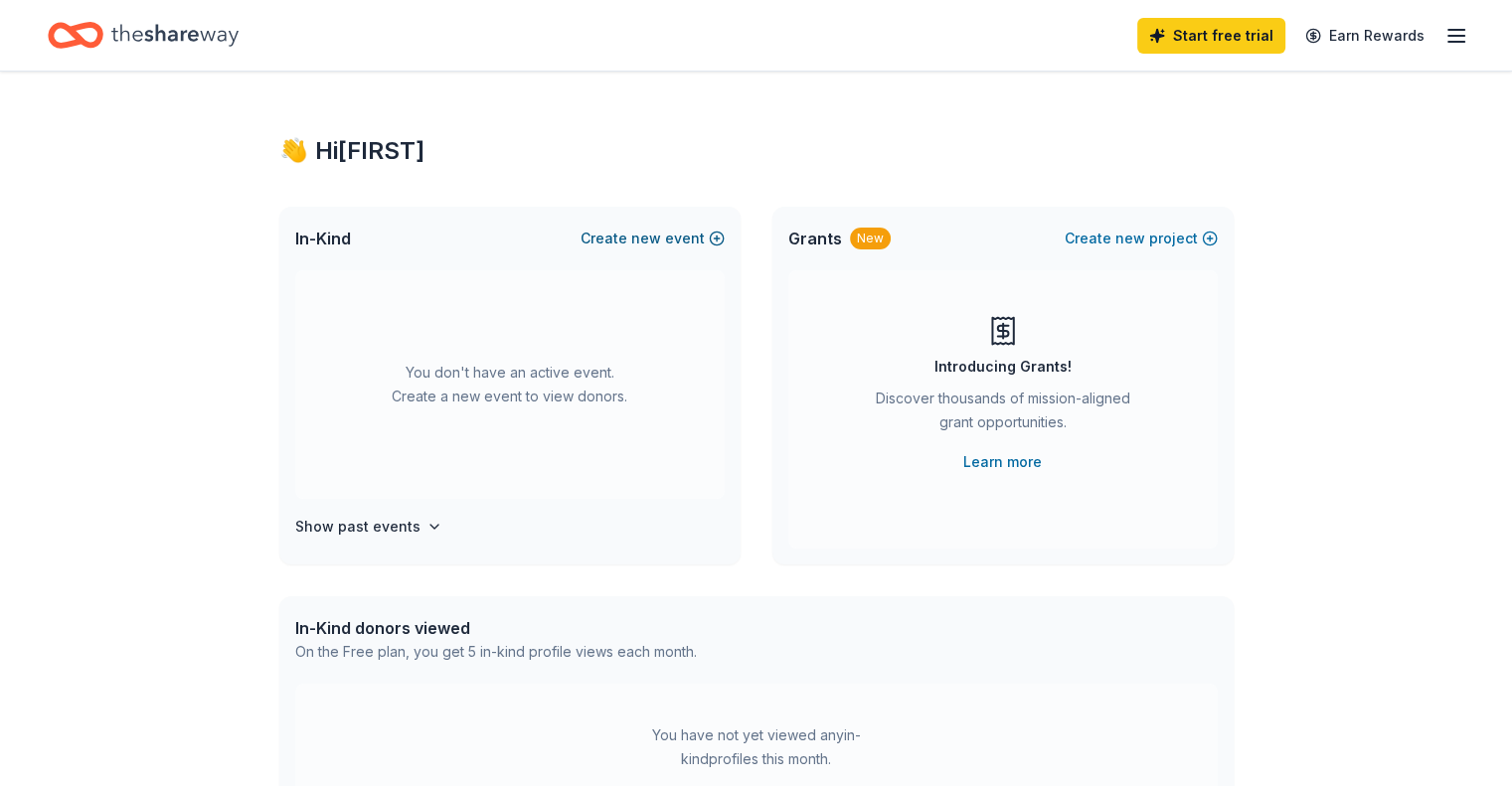 click on "Create  new  event" at bounding box center (652, 238) 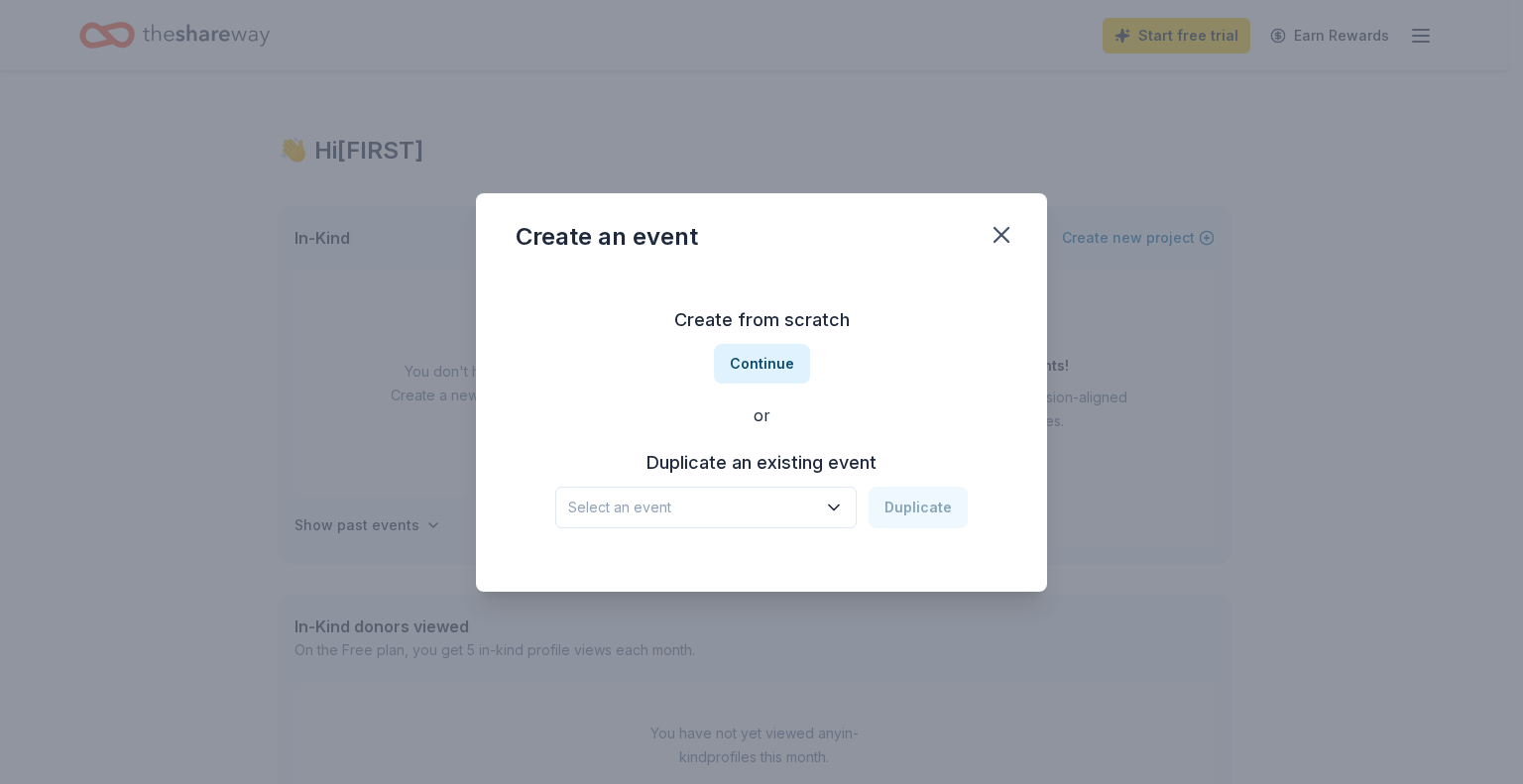 click on "Create from scratch Continue or Duplicate an existing event Select an event Duplicate" at bounding box center (762, 416) 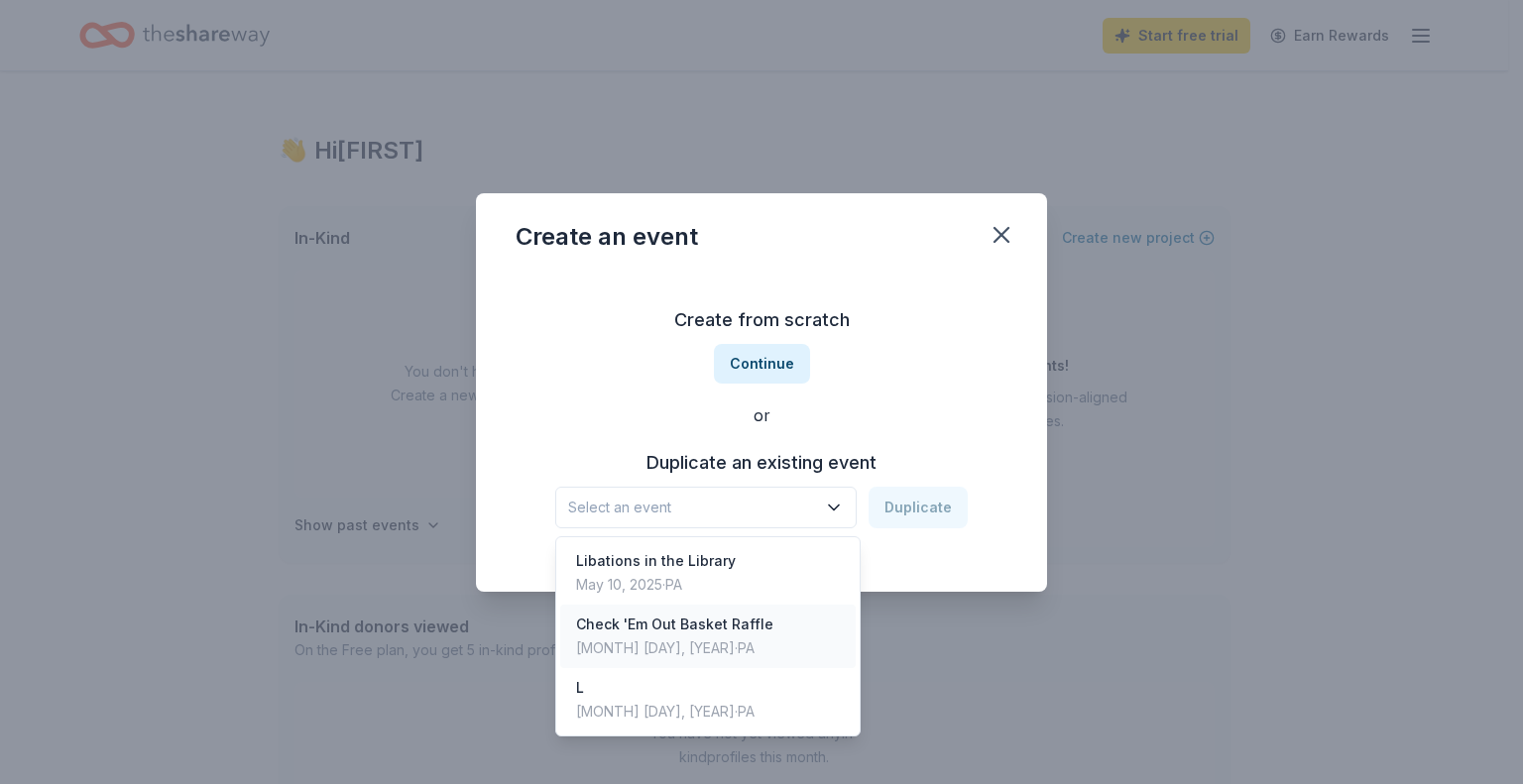 click on "Check 'Em Out Basket Raffle" at bounding box center [674, 624] 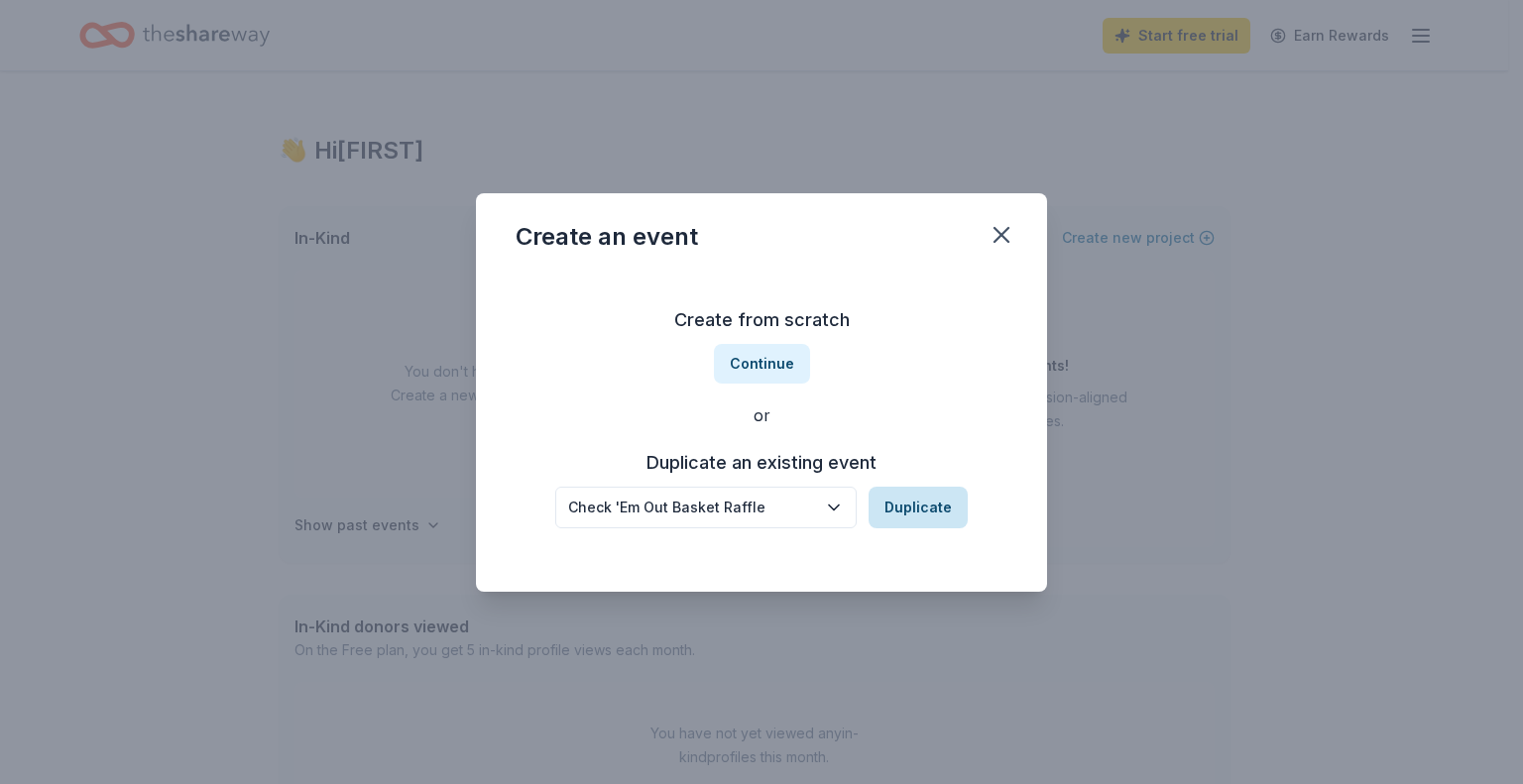 click on "Duplicate" at bounding box center [918, 507] 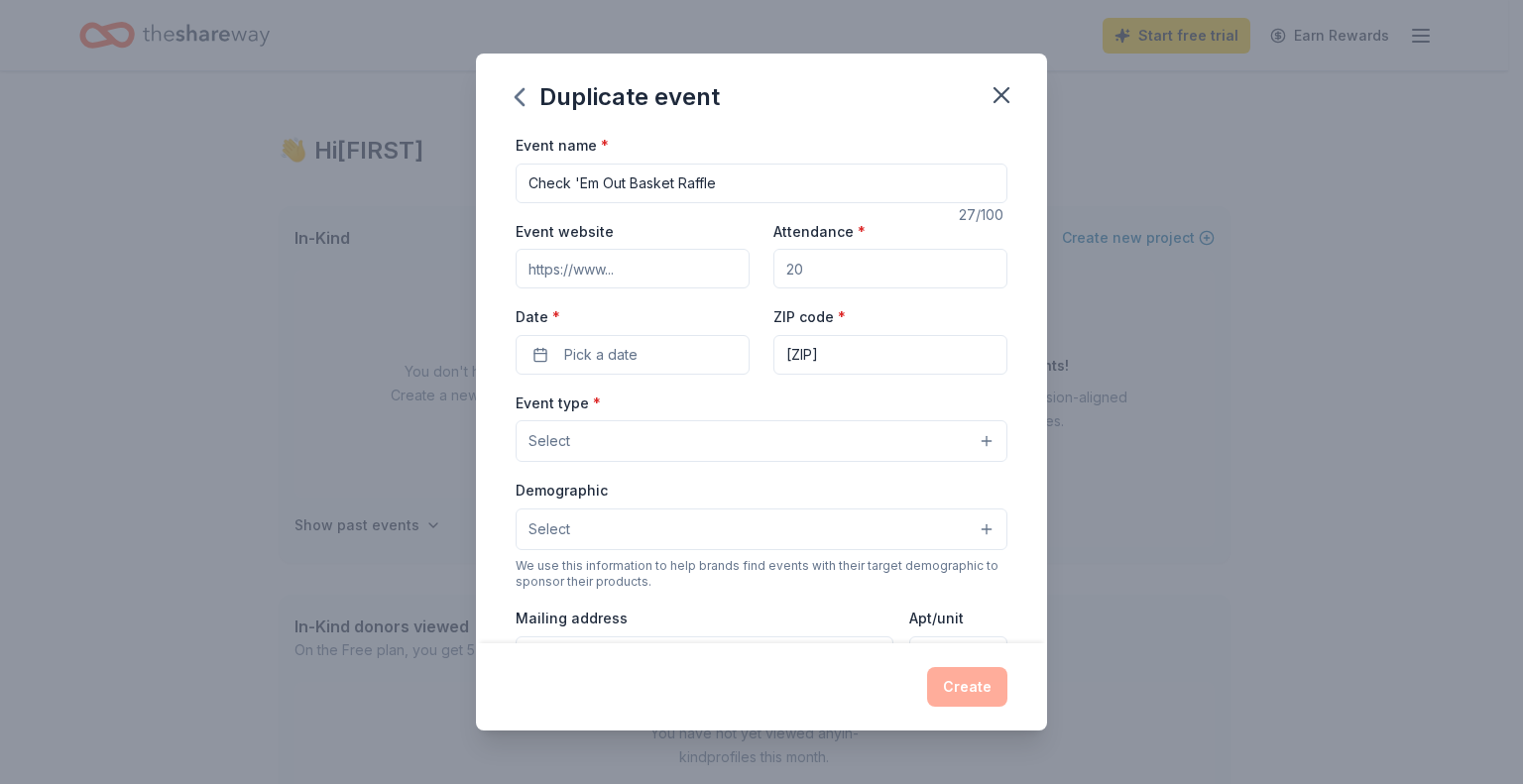 click on "Event website" at bounding box center (633, 269) 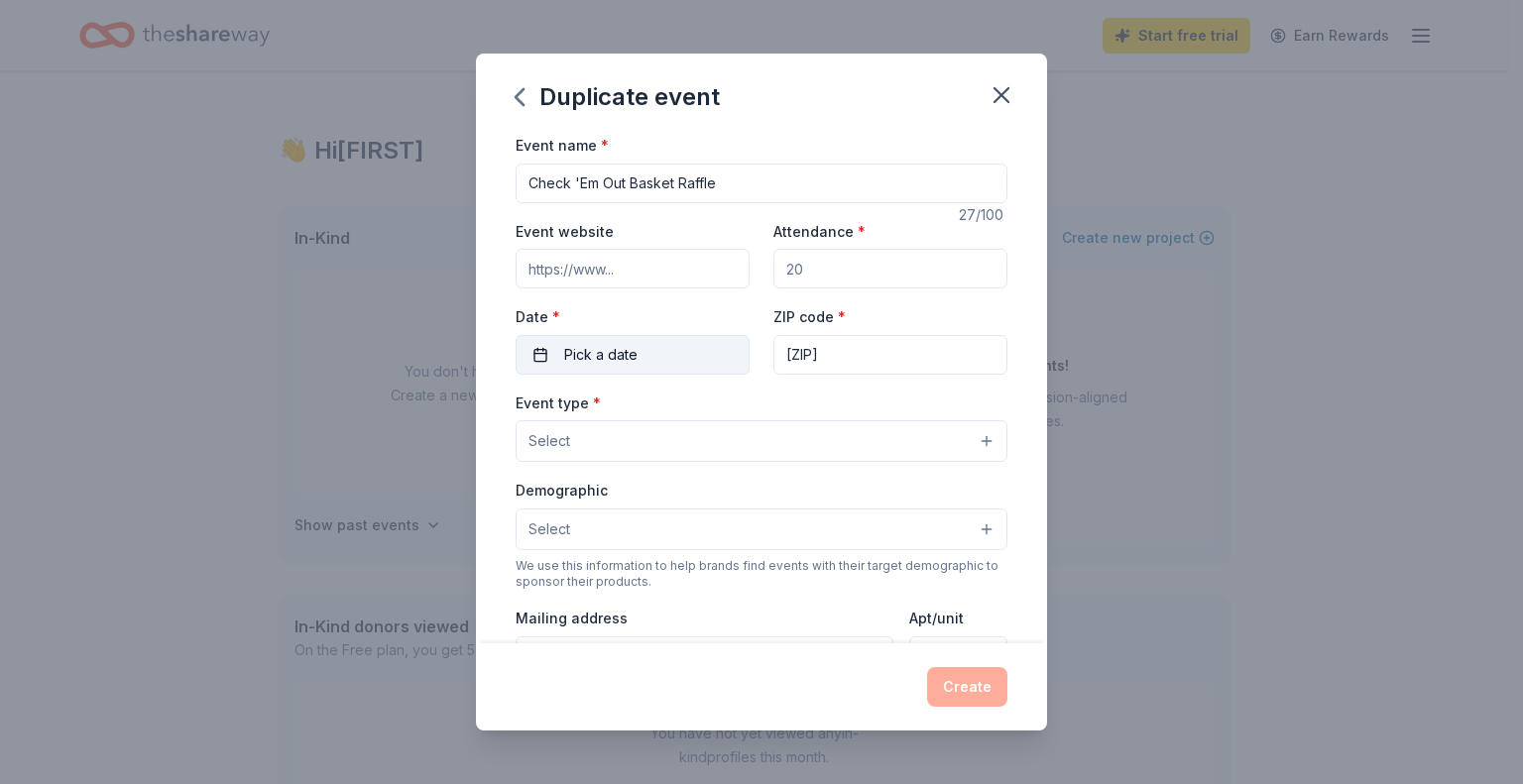 click on "Pick a date" at bounding box center (633, 355) 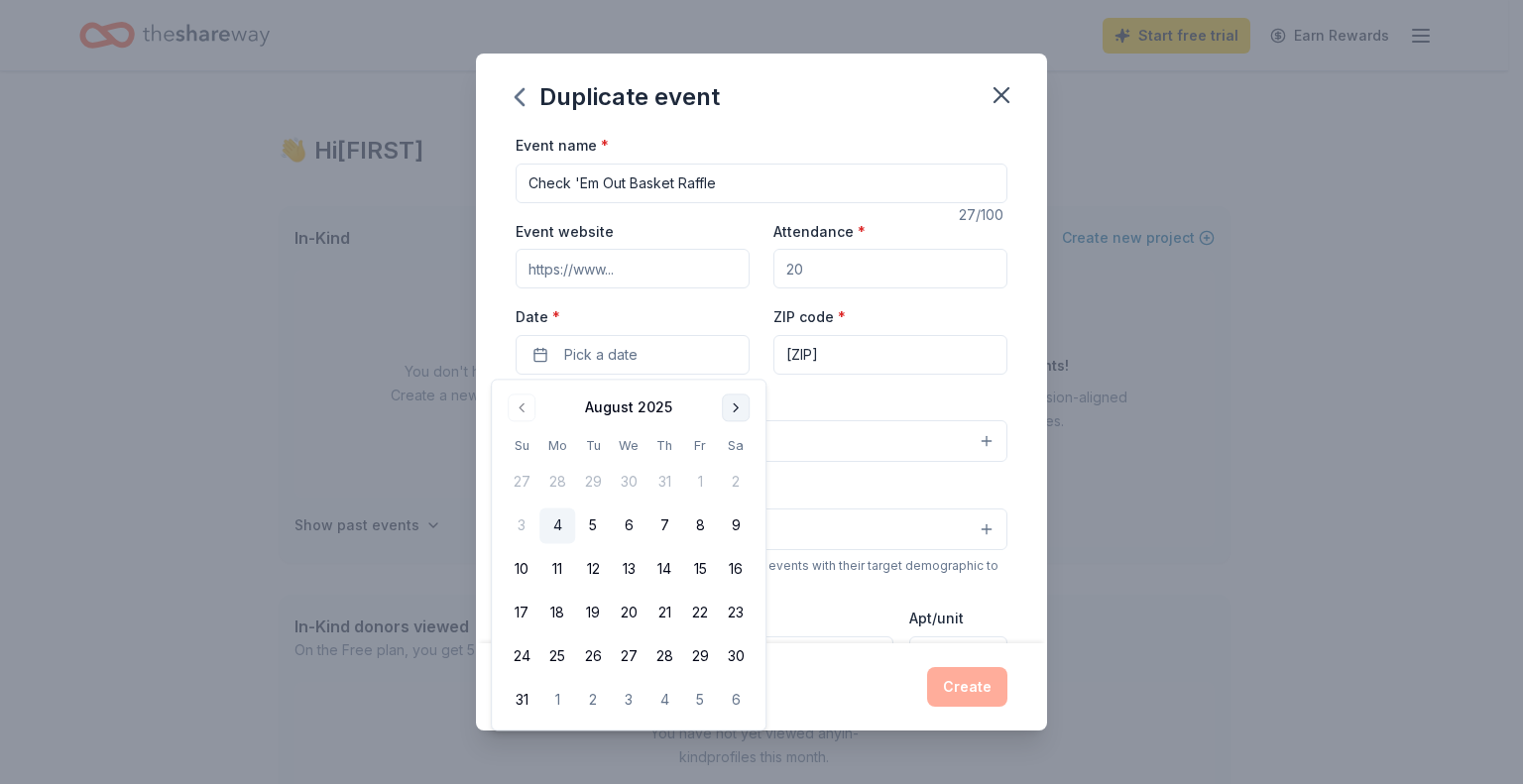 click at bounding box center (736, 407) 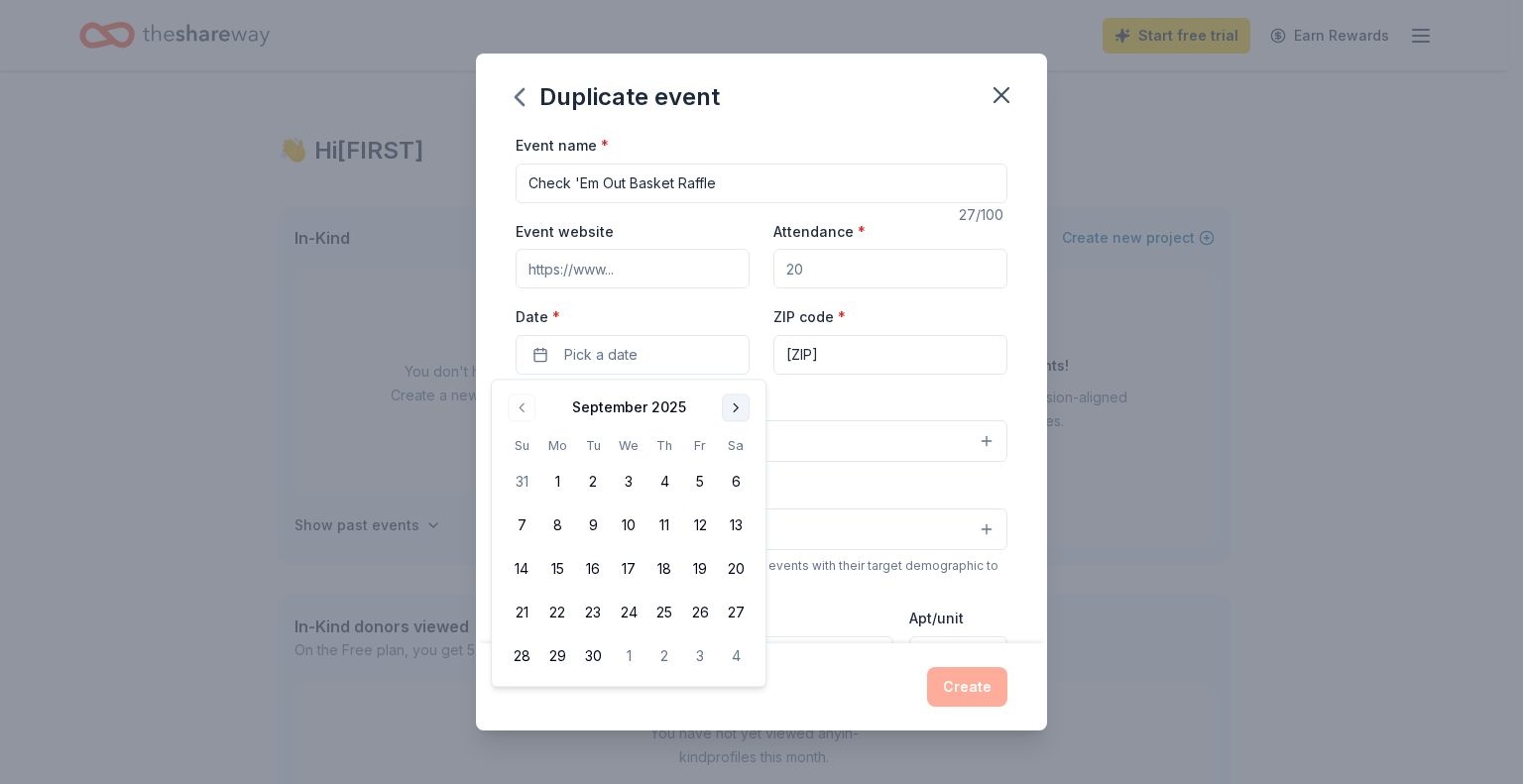 click at bounding box center (736, 407) 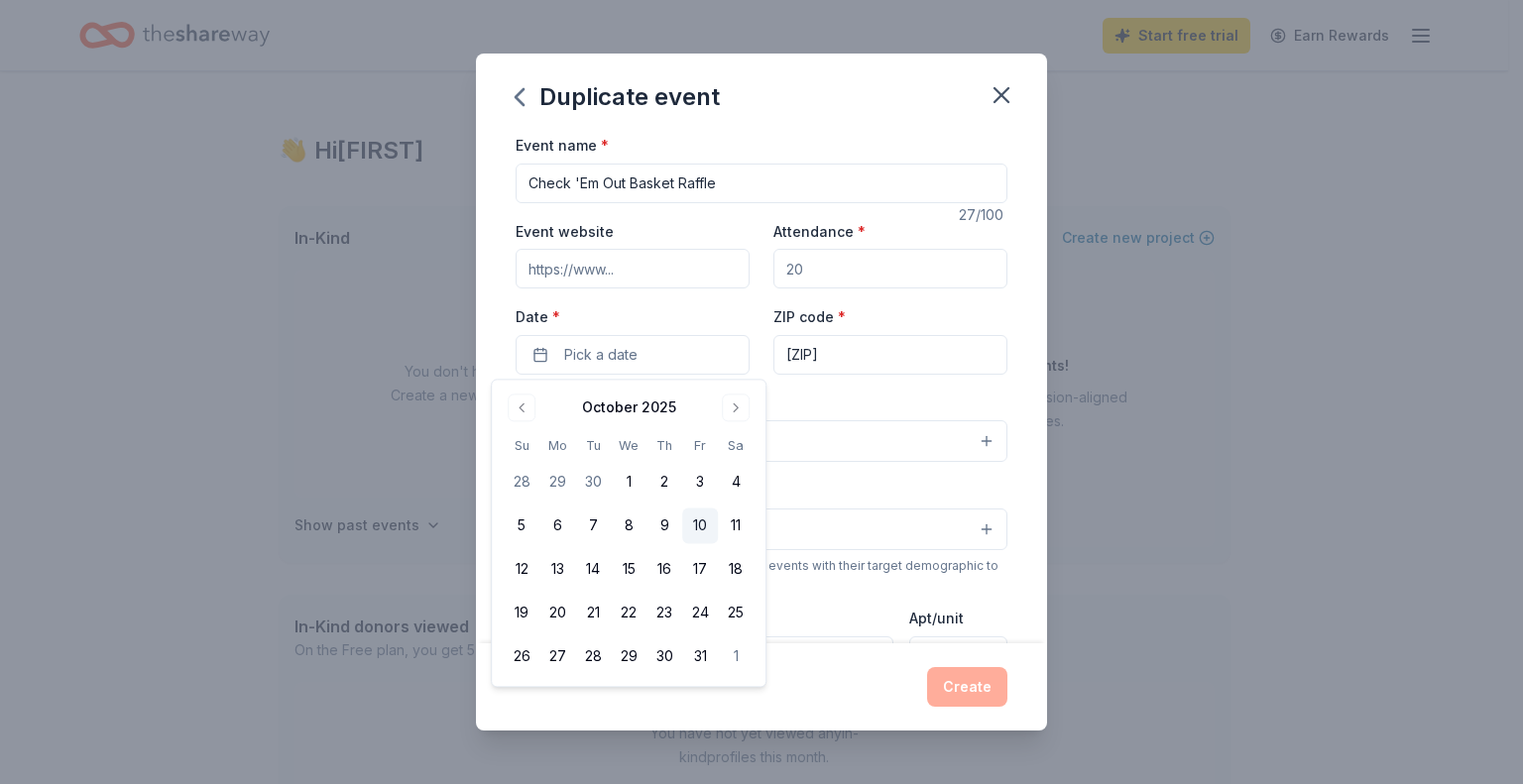 click on "10" at bounding box center (700, 526) 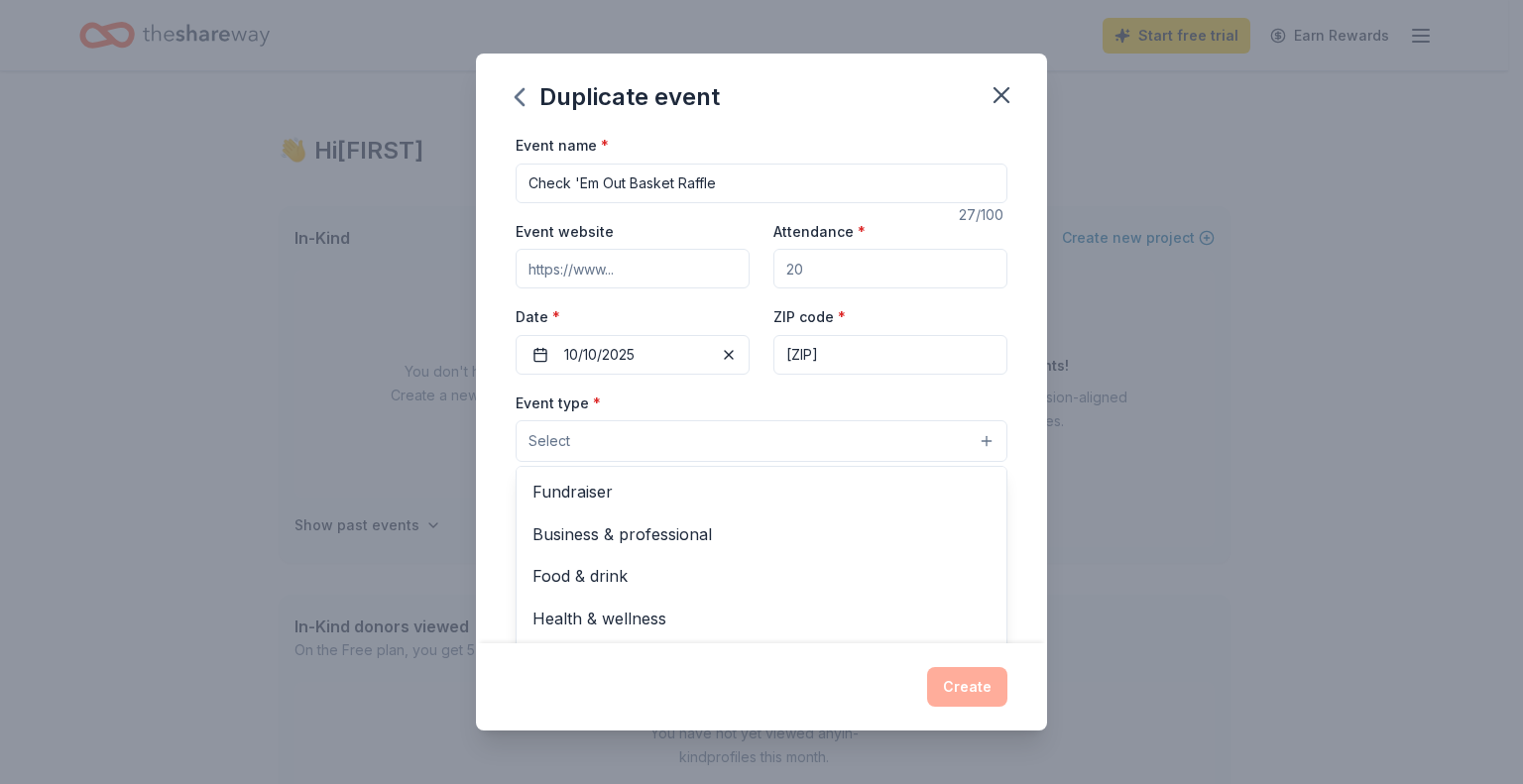 click on "Select" at bounding box center (762, 441) 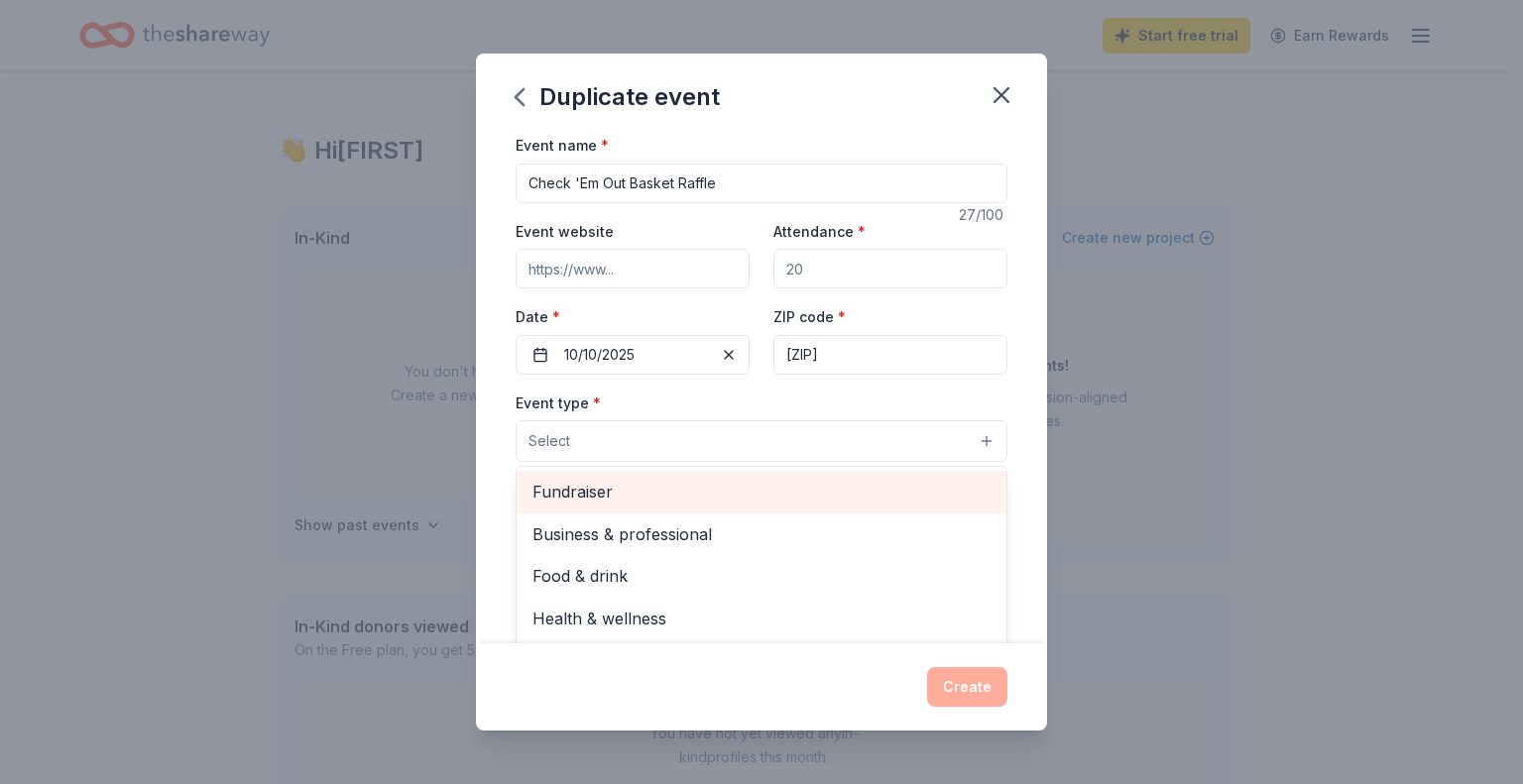 click on "Fundraiser" at bounding box center [762, 492] 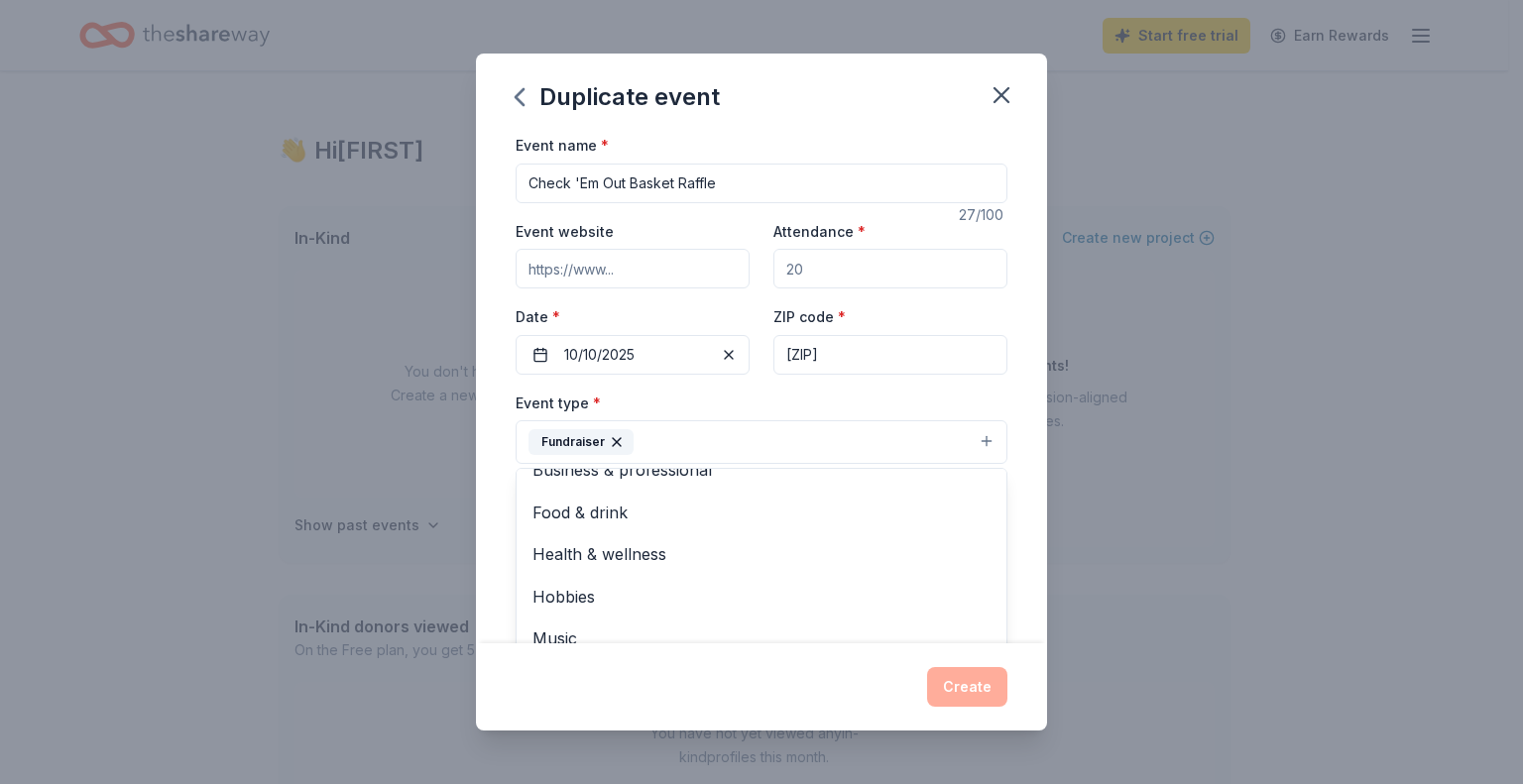 scroll, scrollTop: 0, scrollLeft: 0, axis: both 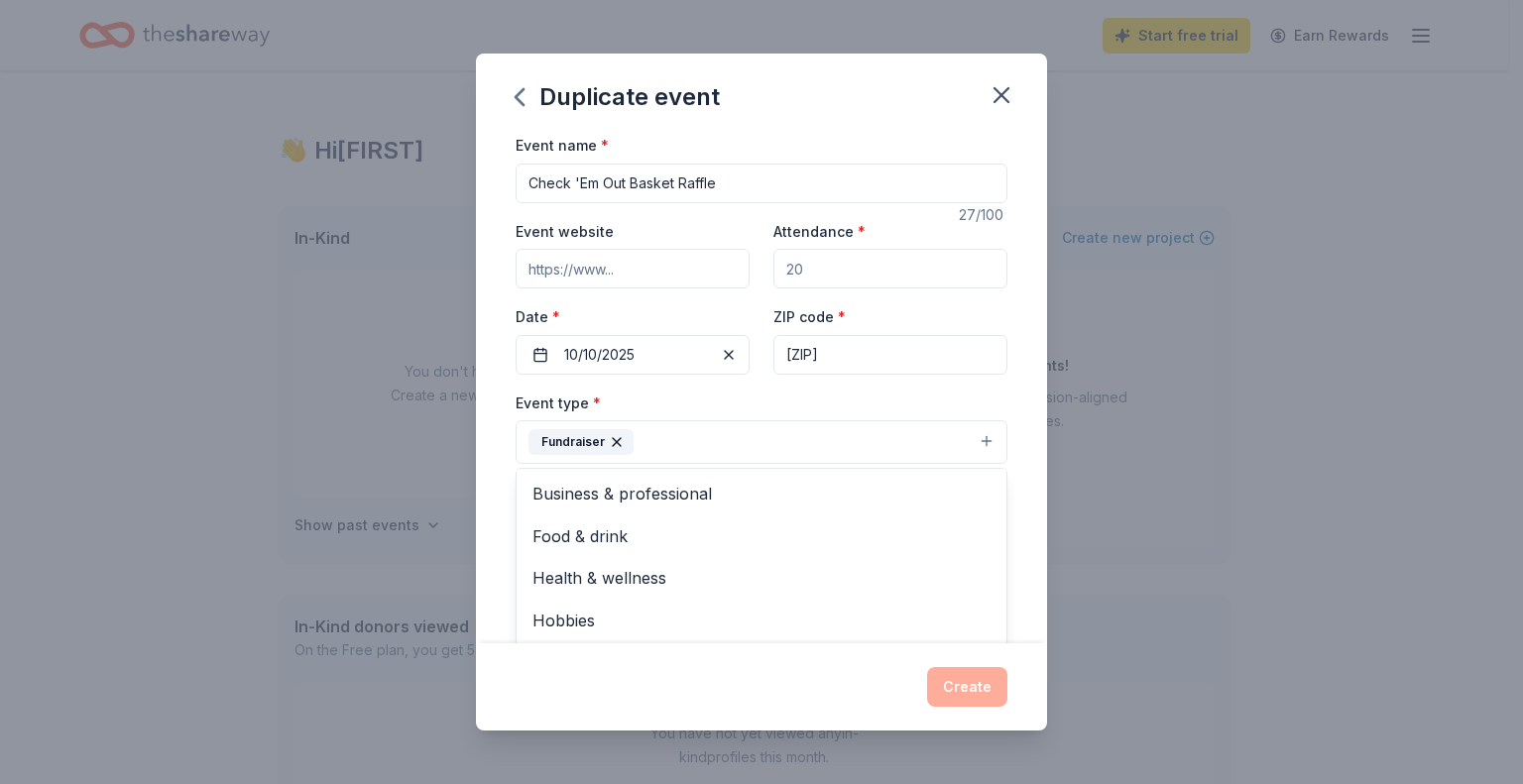 click on "Event name * Check 'Em Out Basket Raffle 27 /100 Event website Attendance * Date * [MM]/[DD]/[YYYY] ZIP code * [ZIP] Event type * Fundraiser Business & professional Food & drink Health & wellness Hobbies Music Performing & visual arts Demographic Select We use this information to help brands find events with their target demographic to sponsor their products. Mailing address Apt/unit Description What are you looking for? * Auction & raffle Meals Snacks Desserts Alcohol Beverages Send me reminders Email me reminders of donor application deadlines Recurring event Copy donors Saved Applied Approved Received Declined Not interested All copied donors will be given "saved" status in your new event. Companies that are no longer donating will not be copied." at bounding box center [762, 388] 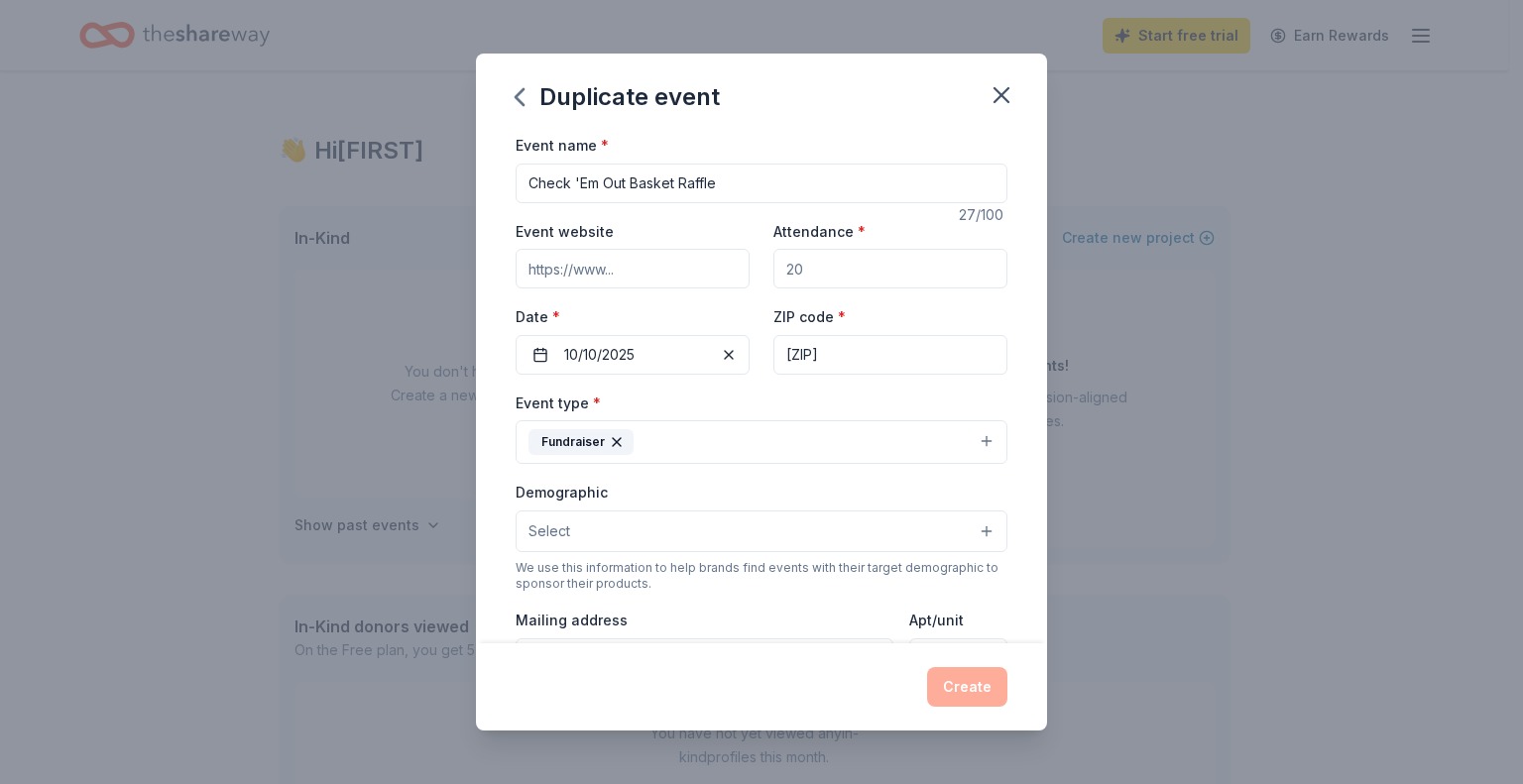 click on "Select" at bounding box center (762, 531) 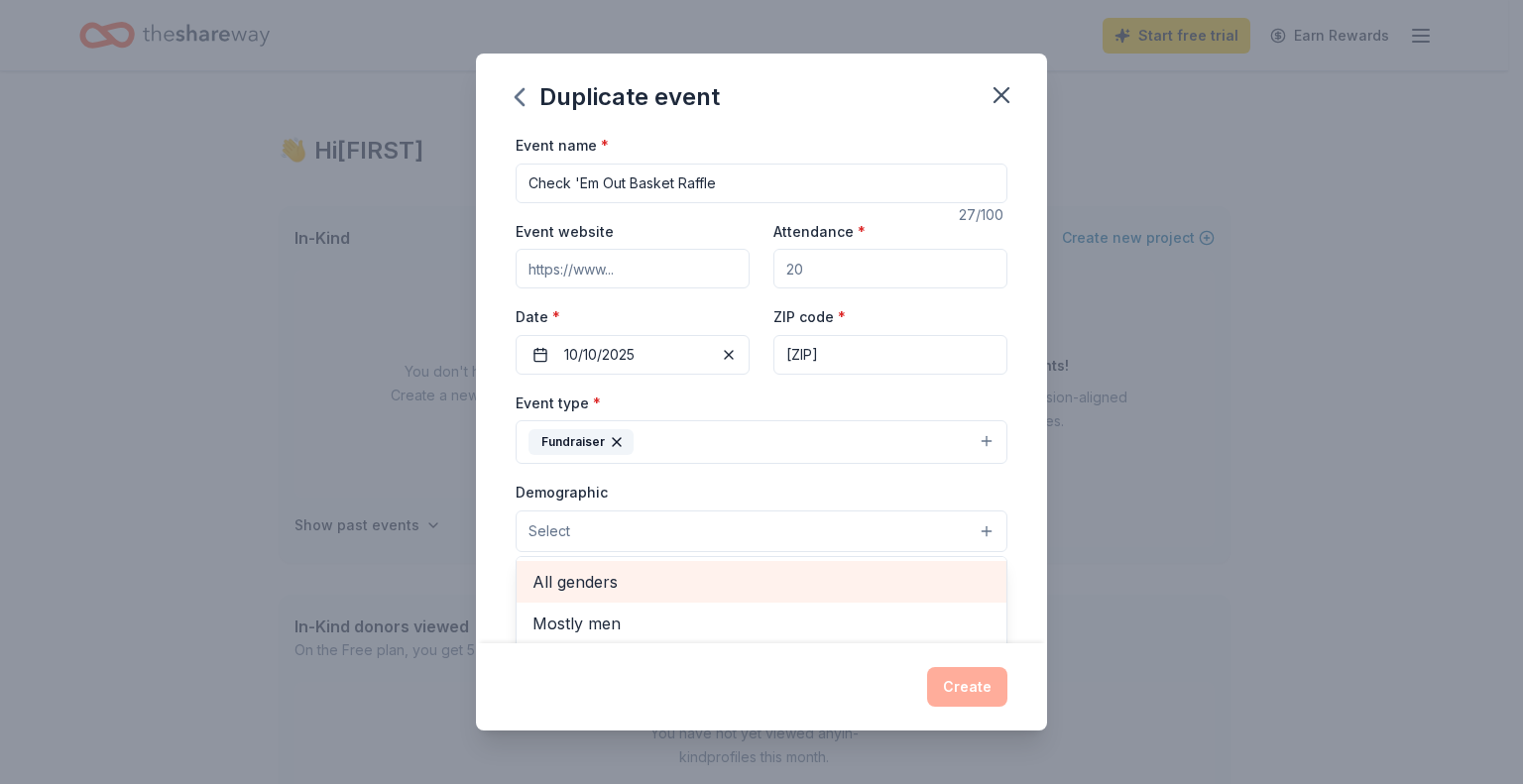 click on "All genders" at bounding box center (762, 582) 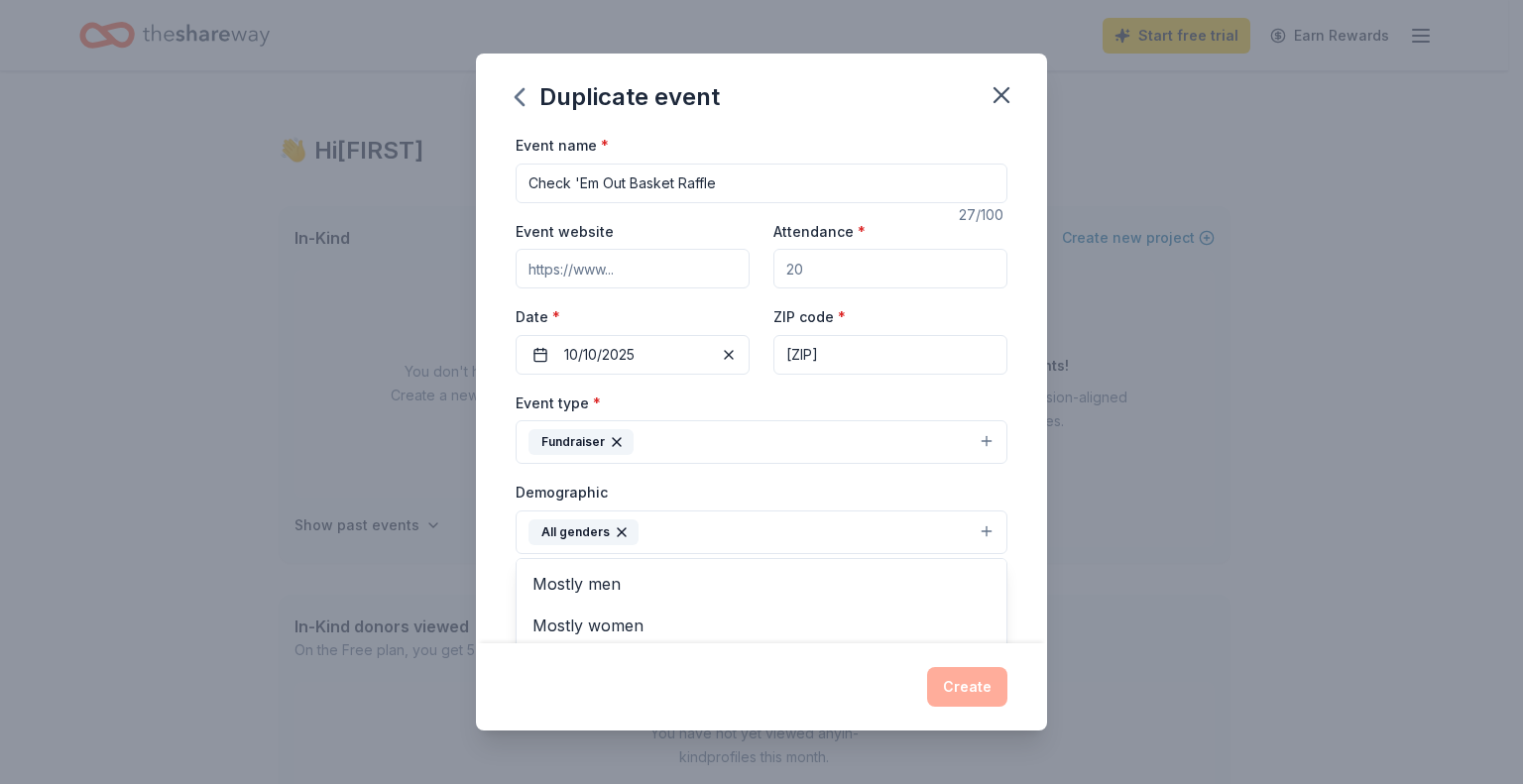 click on "Event name * Check 'Em Out Basket Raffle 27 /100 Event website Attendance * Date * [MM]/[DD]/[YYYY] ZIP code * [ZIP] Event type * Fundraiser Demographic All genders Mostly men Mostly women All ages 0-10 yrs 10-20 yrs 20-30 yrs 30-40 yrs 40-50 yrs 50-60 yrs 60-70 yrs 70-80 yrs 80+ yrs We use this information to help brands find events with their target demographic to sponsor their products. Mailing address Apt/unit Description What are you looking for? * Auction & raffle Meals Snacks Desserts Alcohol Beverages Send me reminders Email me reminders of donor application deadlines Recurring event Copy donors Saved Applied Approved Received Declined Not interested All copied donors will be given "saved" status in your new event. Companies that are no longer donating will not be copied." at bounding box center [762, 388] 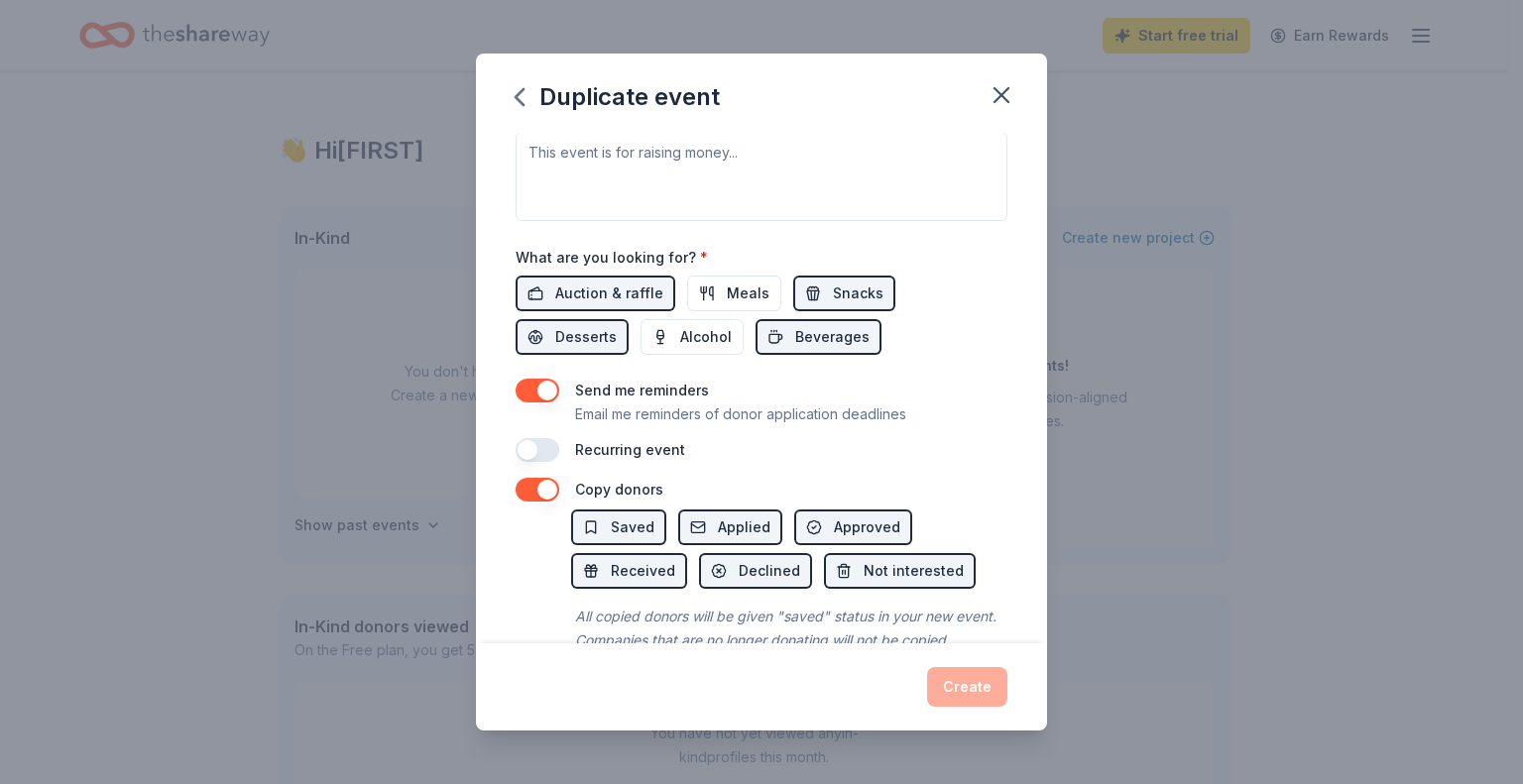 scroll, scrollTop: 603, scrollLeft: 0, axis: vertical 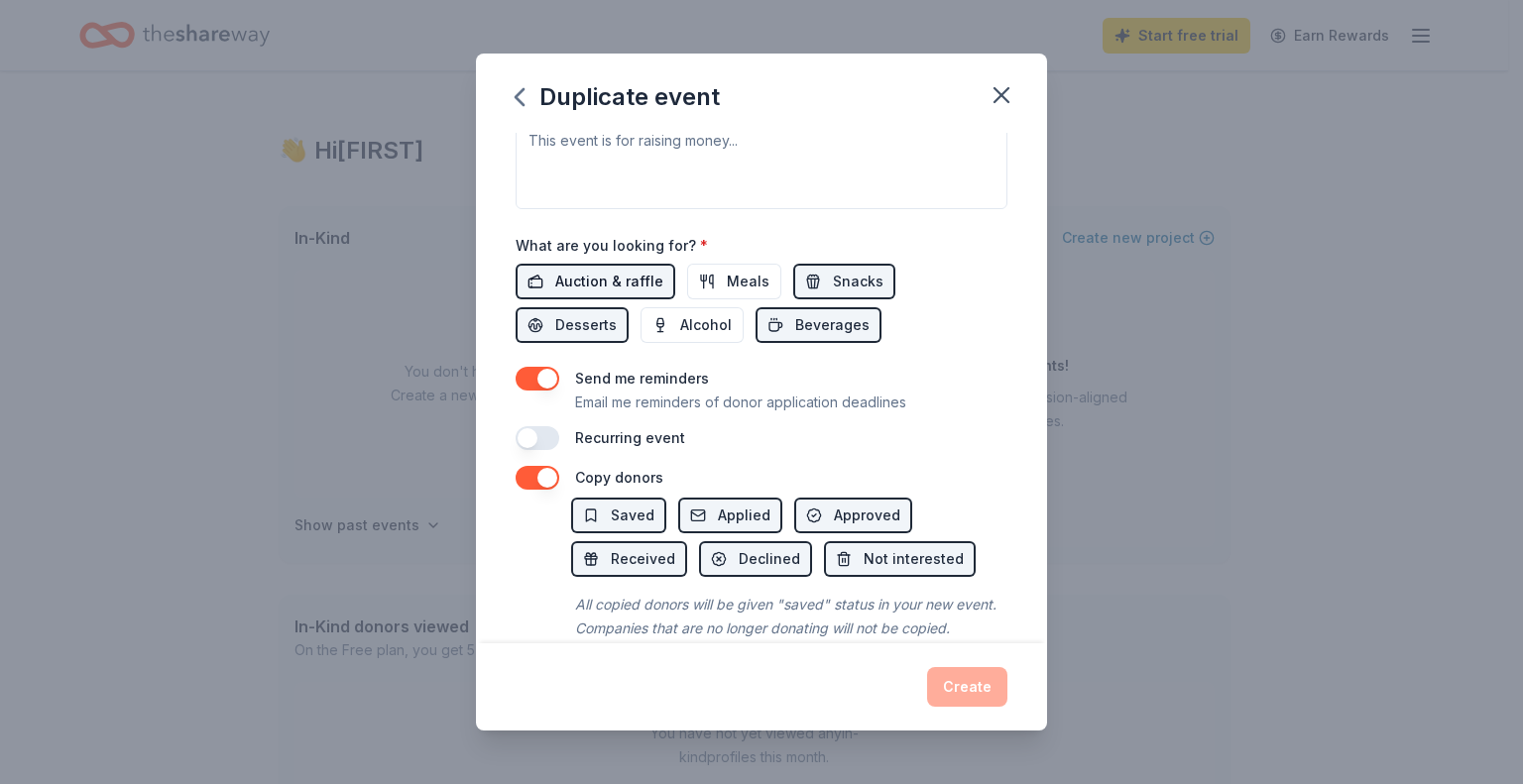 click on "Auction & raffle" at bounding box center [609, 281] 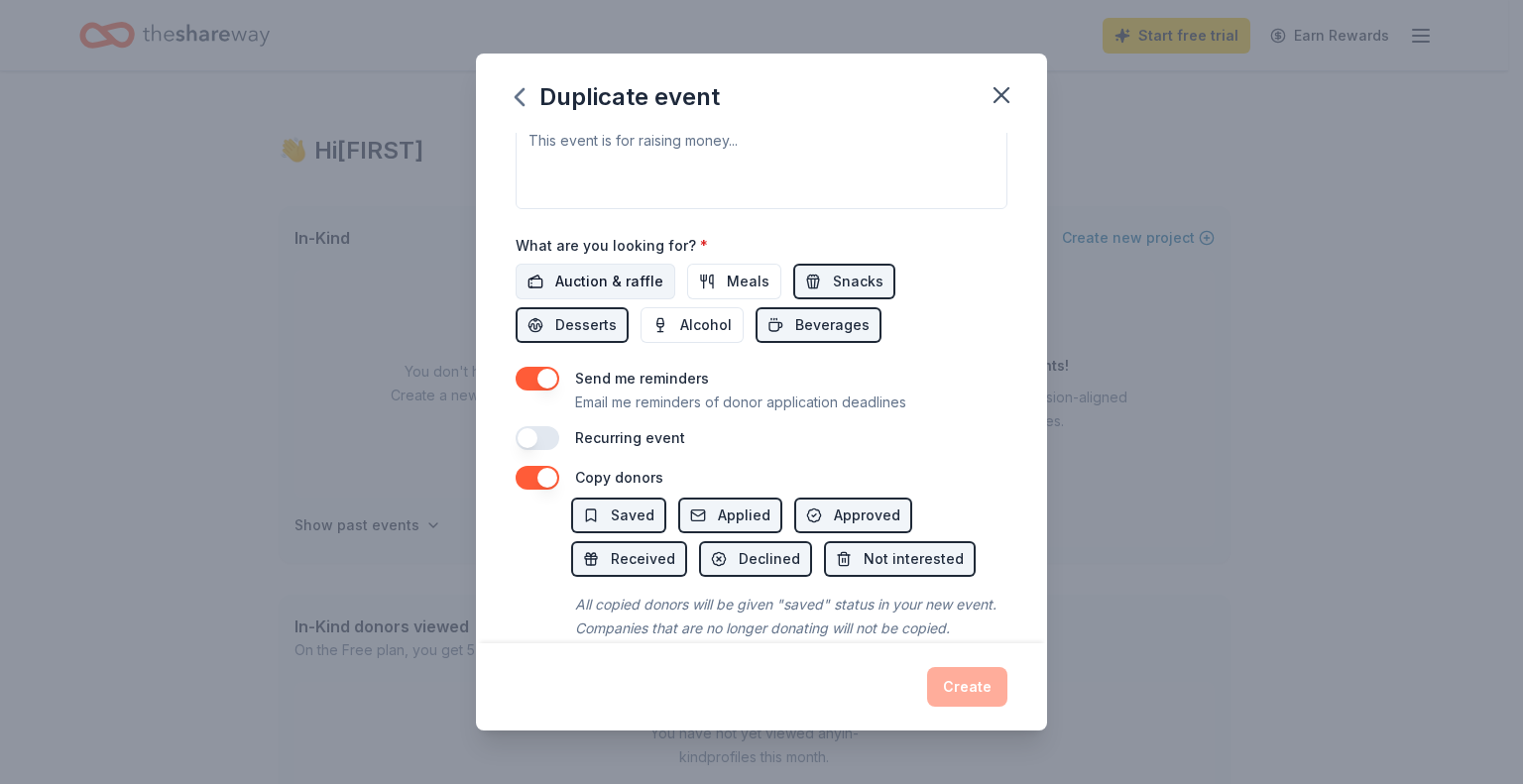 click on "Auction & raffle" at bounding box center (609, 281) 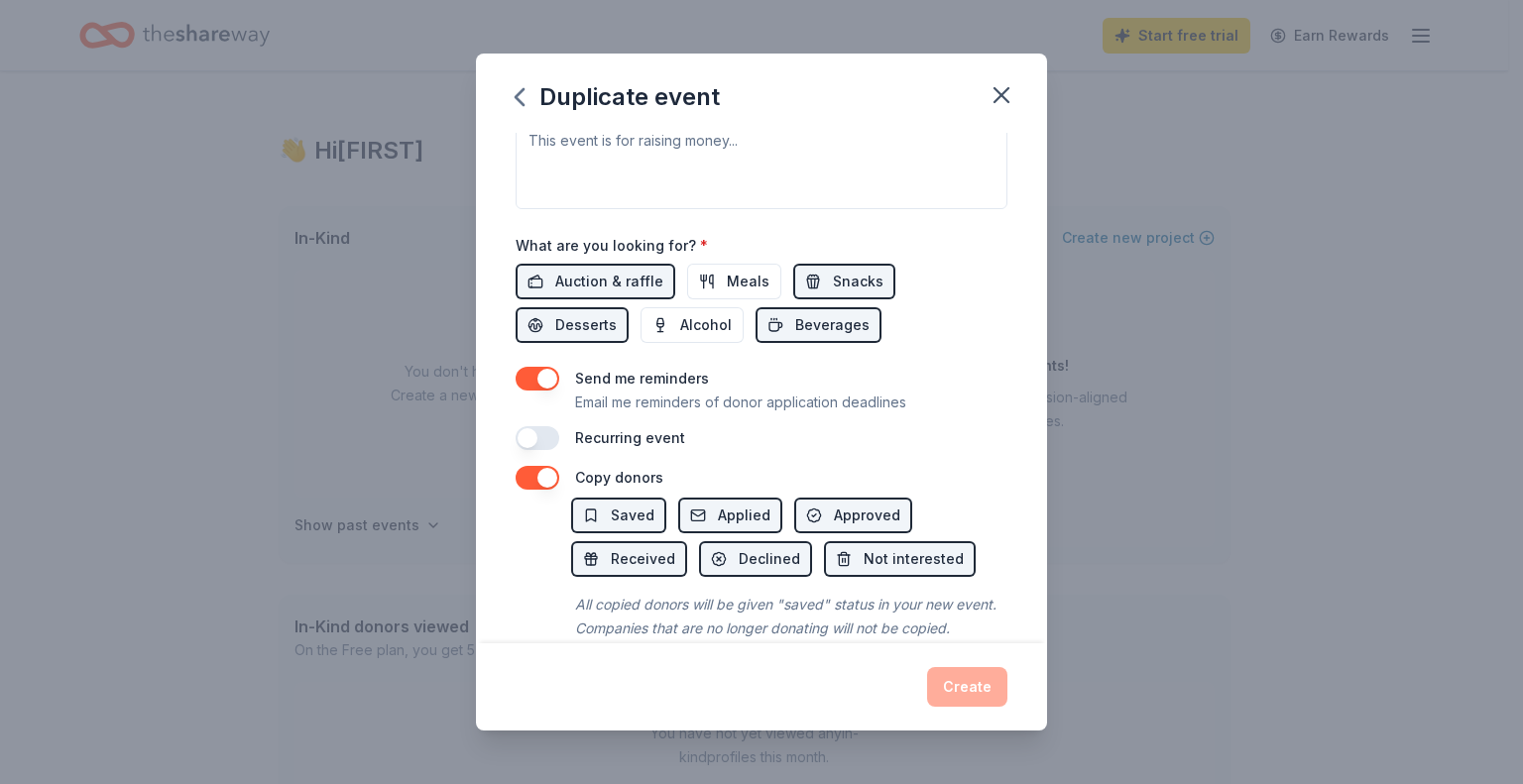 scroll, scrollTop: 657, scrollLeft: 0, axis: vertical 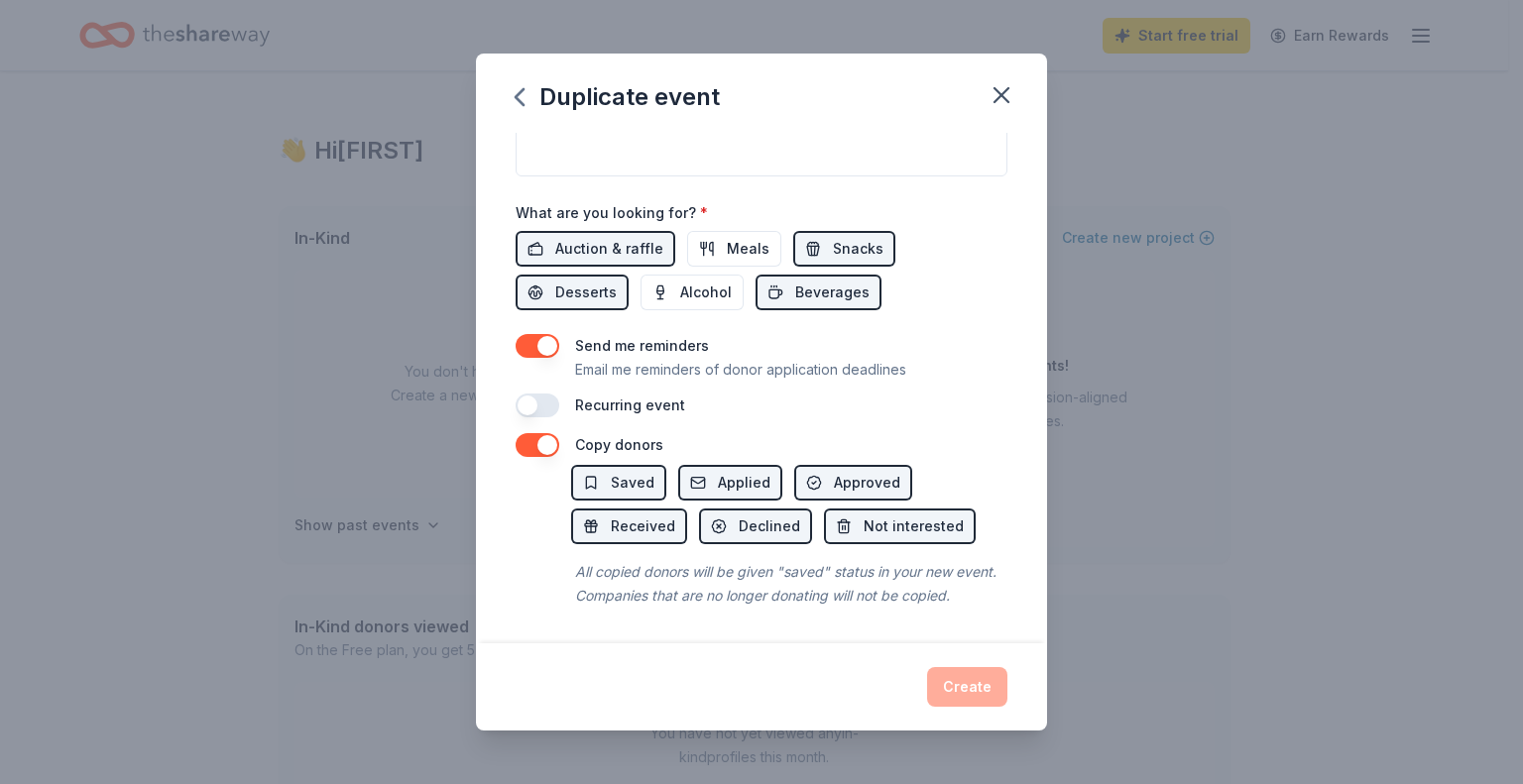 click on "Create" at bounding box center [762, 687] 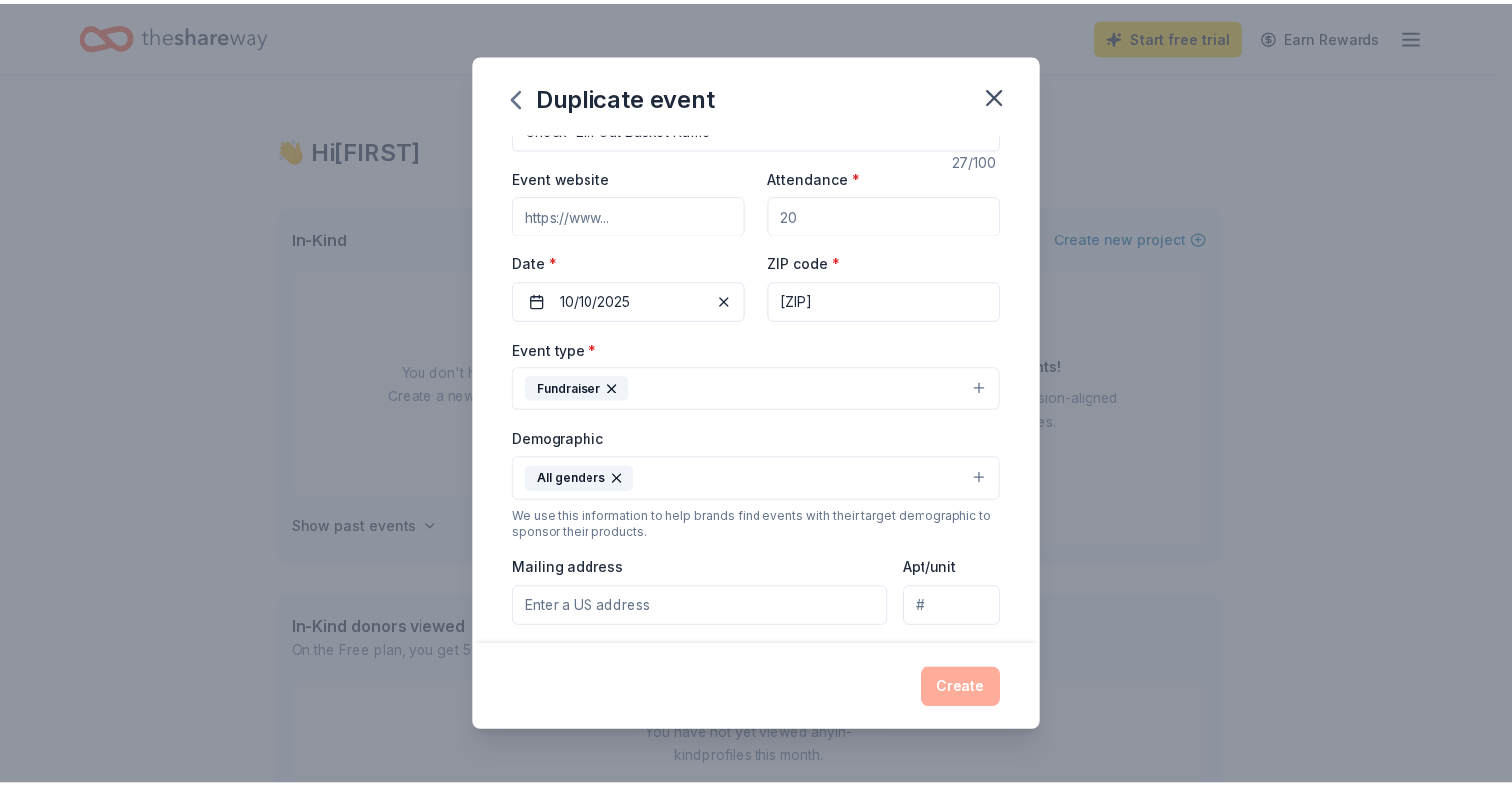 scroll, scrollTop: 95, scrollLeft: 0, axis: vertical 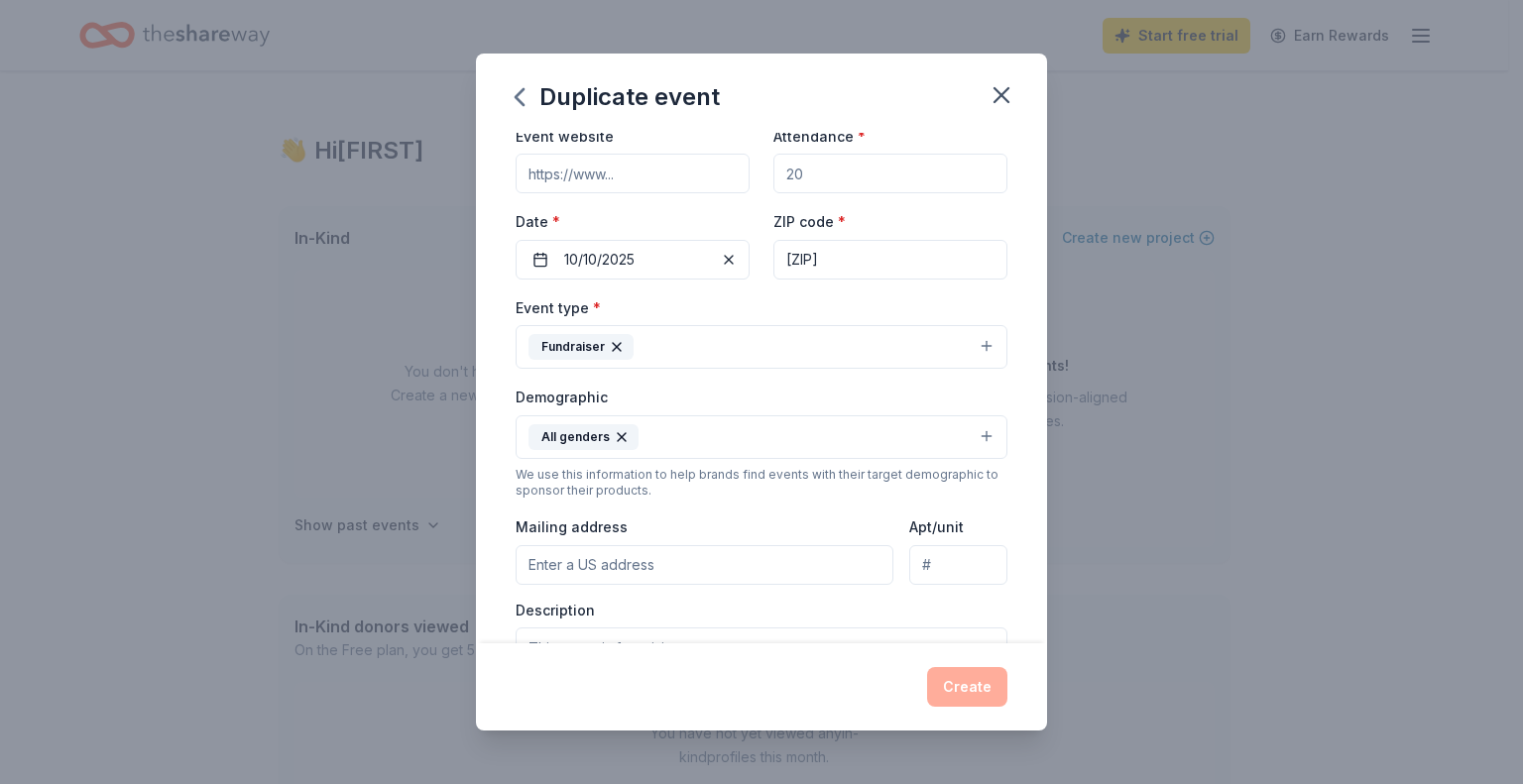 click on "Attendance *" at bounding box center (890, 173) 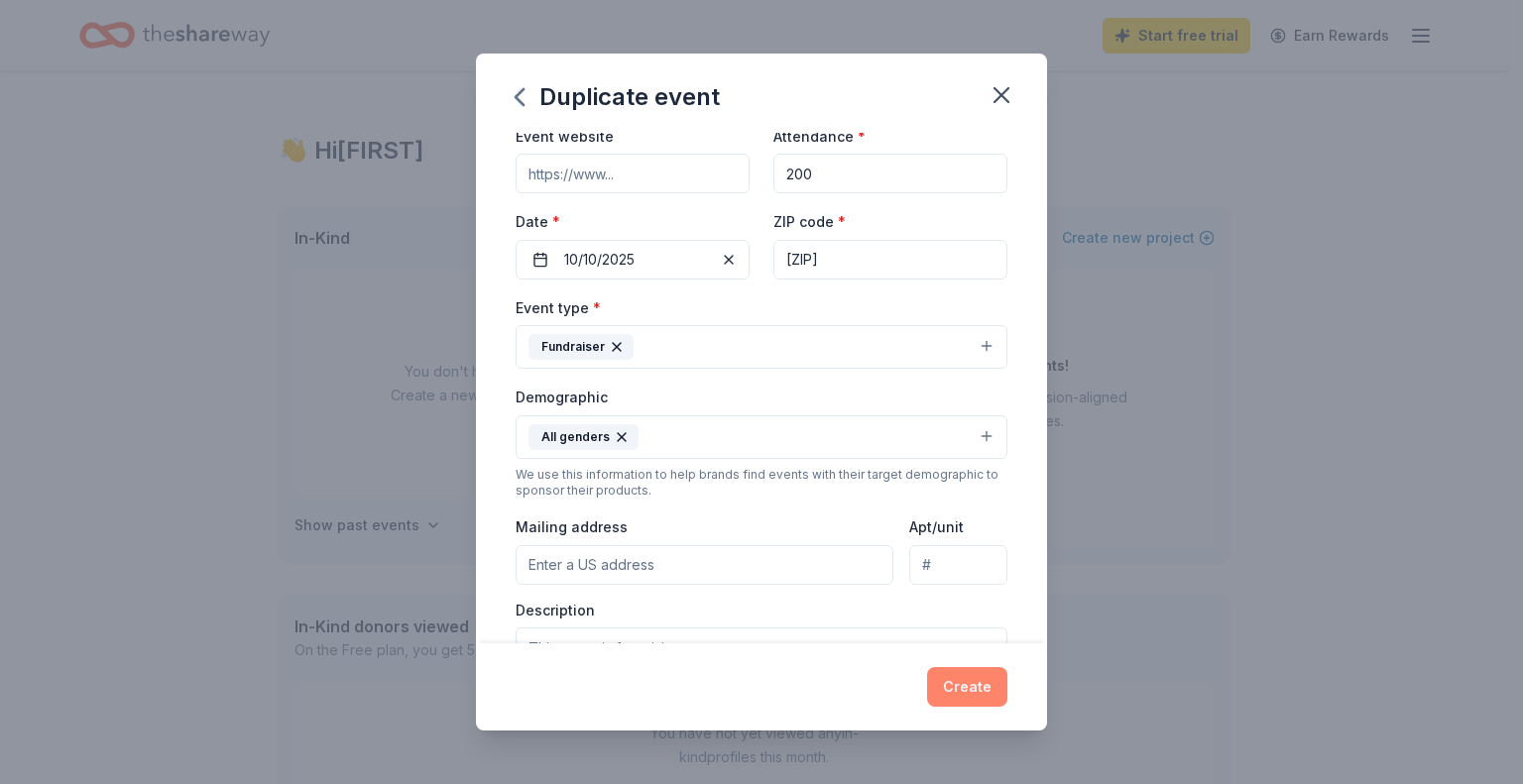 type on "200" 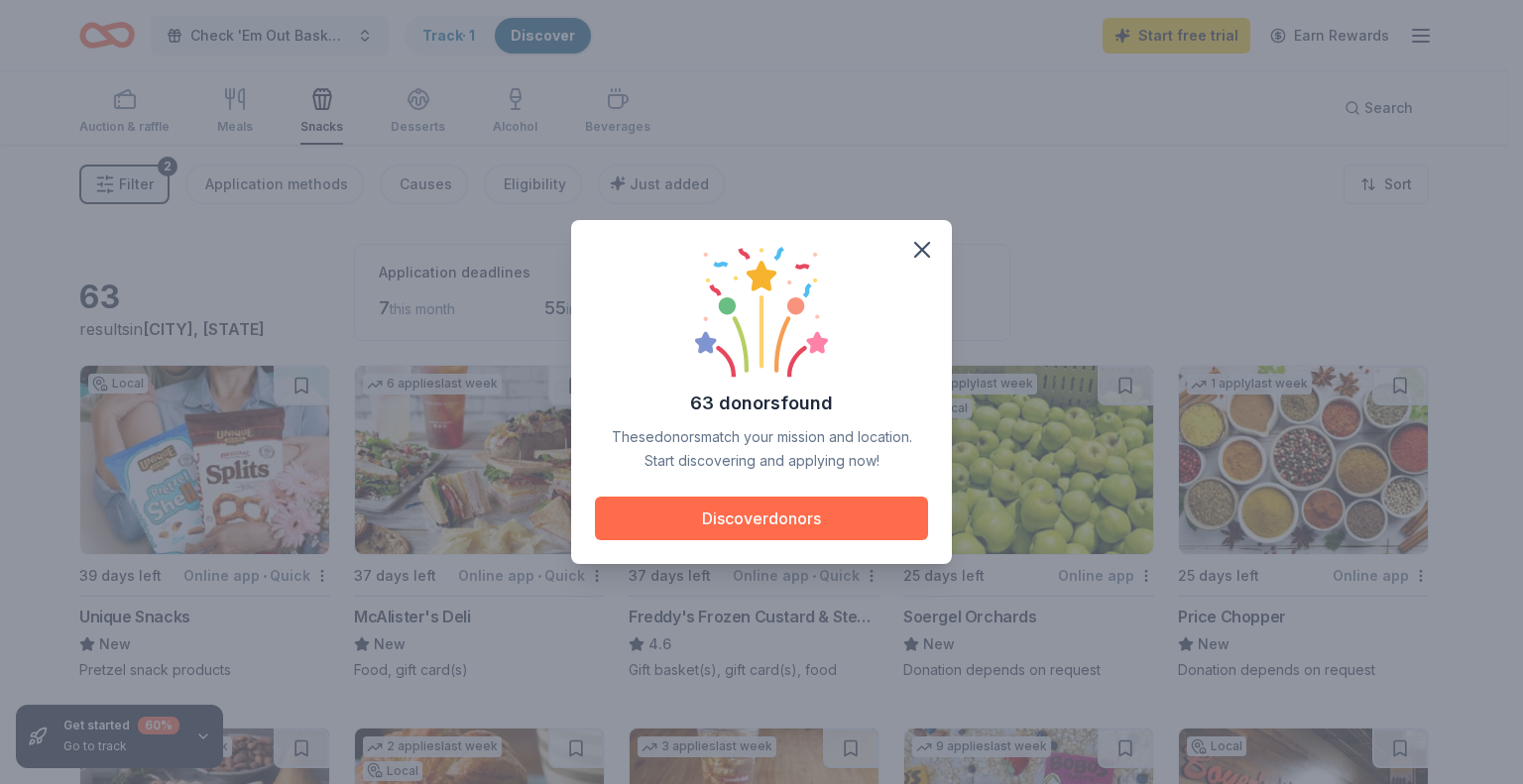 click on "Discover  donors" at bounding box center [762, 518] 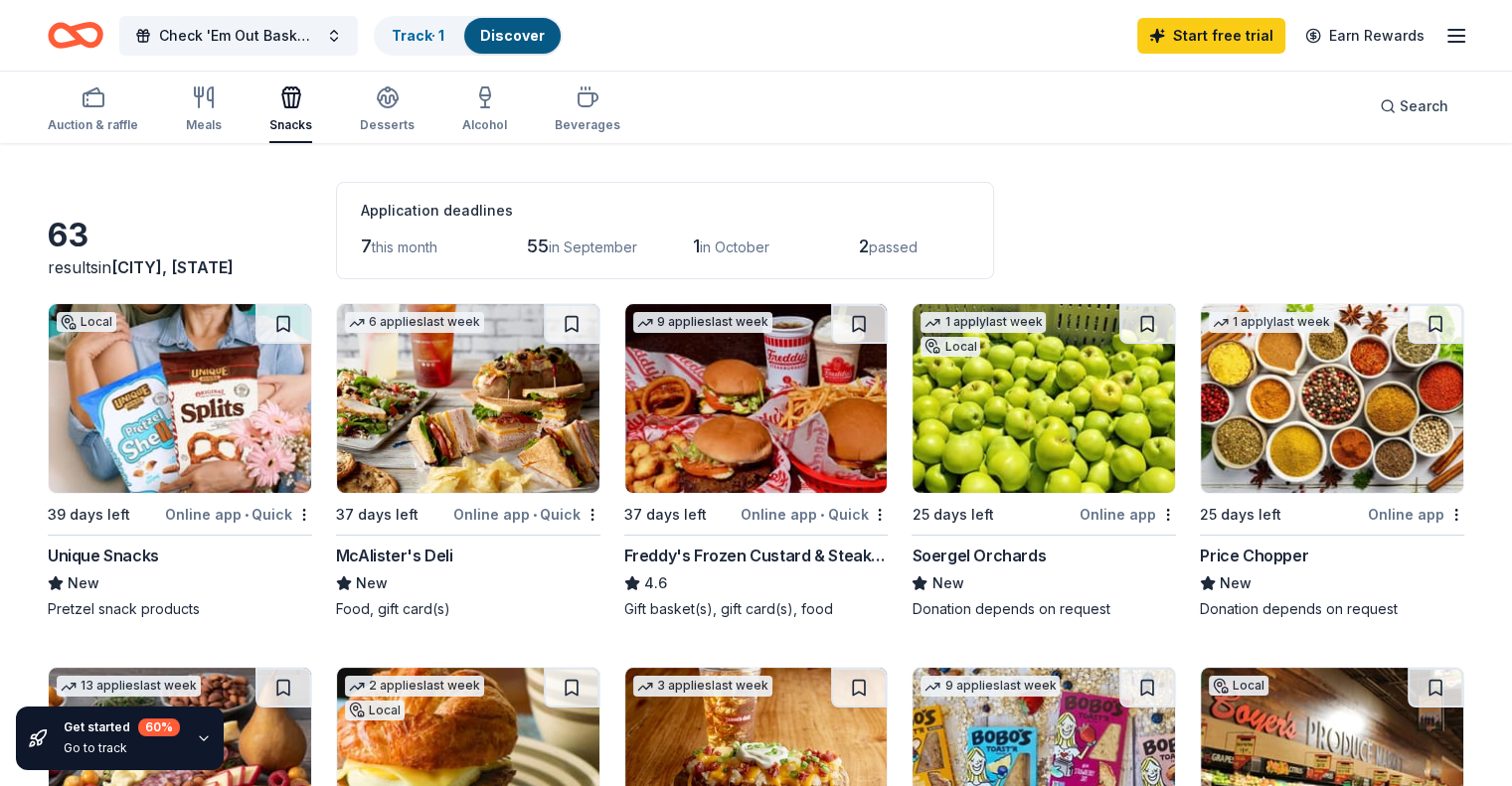 scroll, scrollTop: 66, scrollLeft: 0, axis: vertical 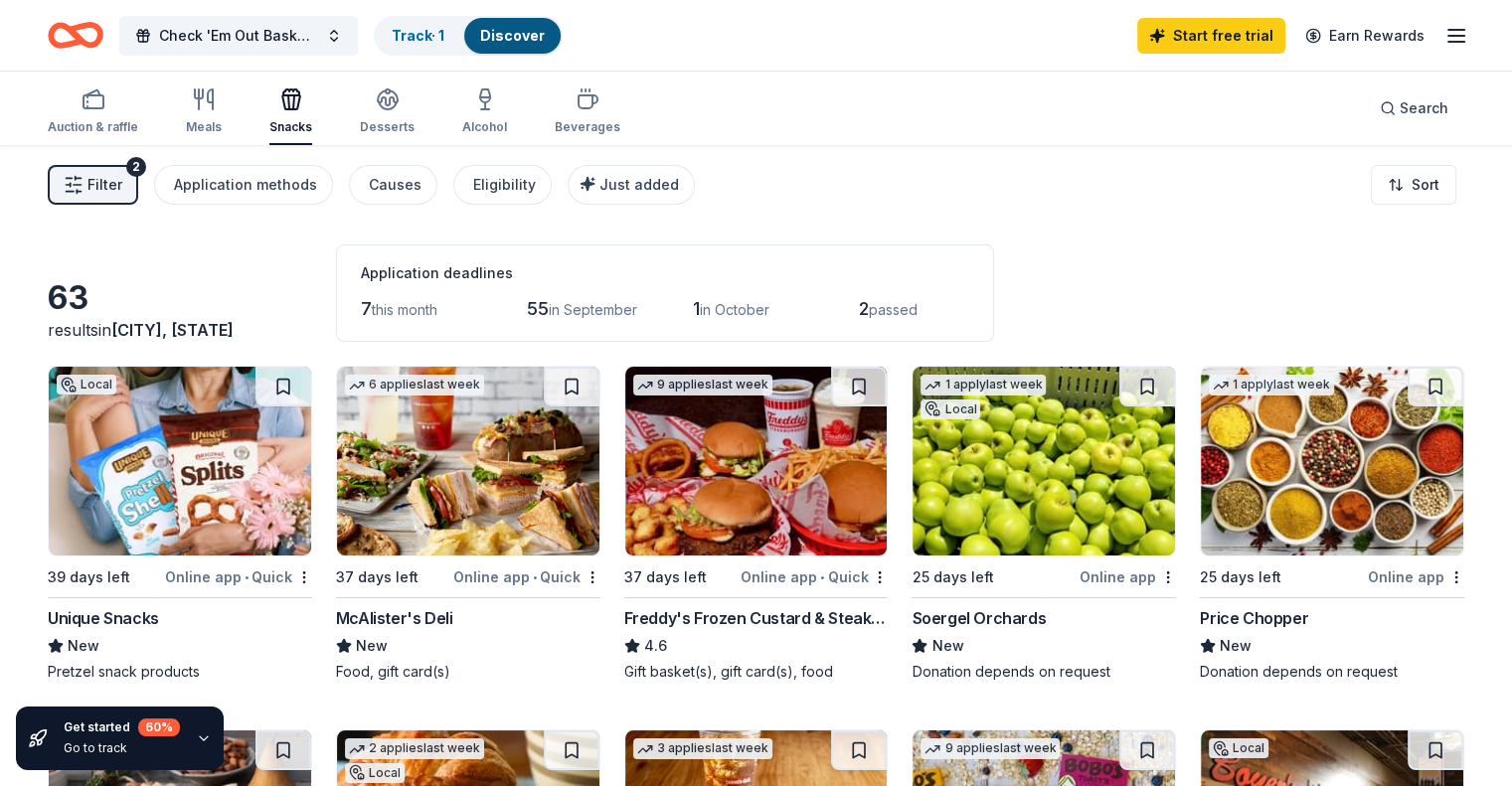 click on "Filter" at bounding box center [104, 185] 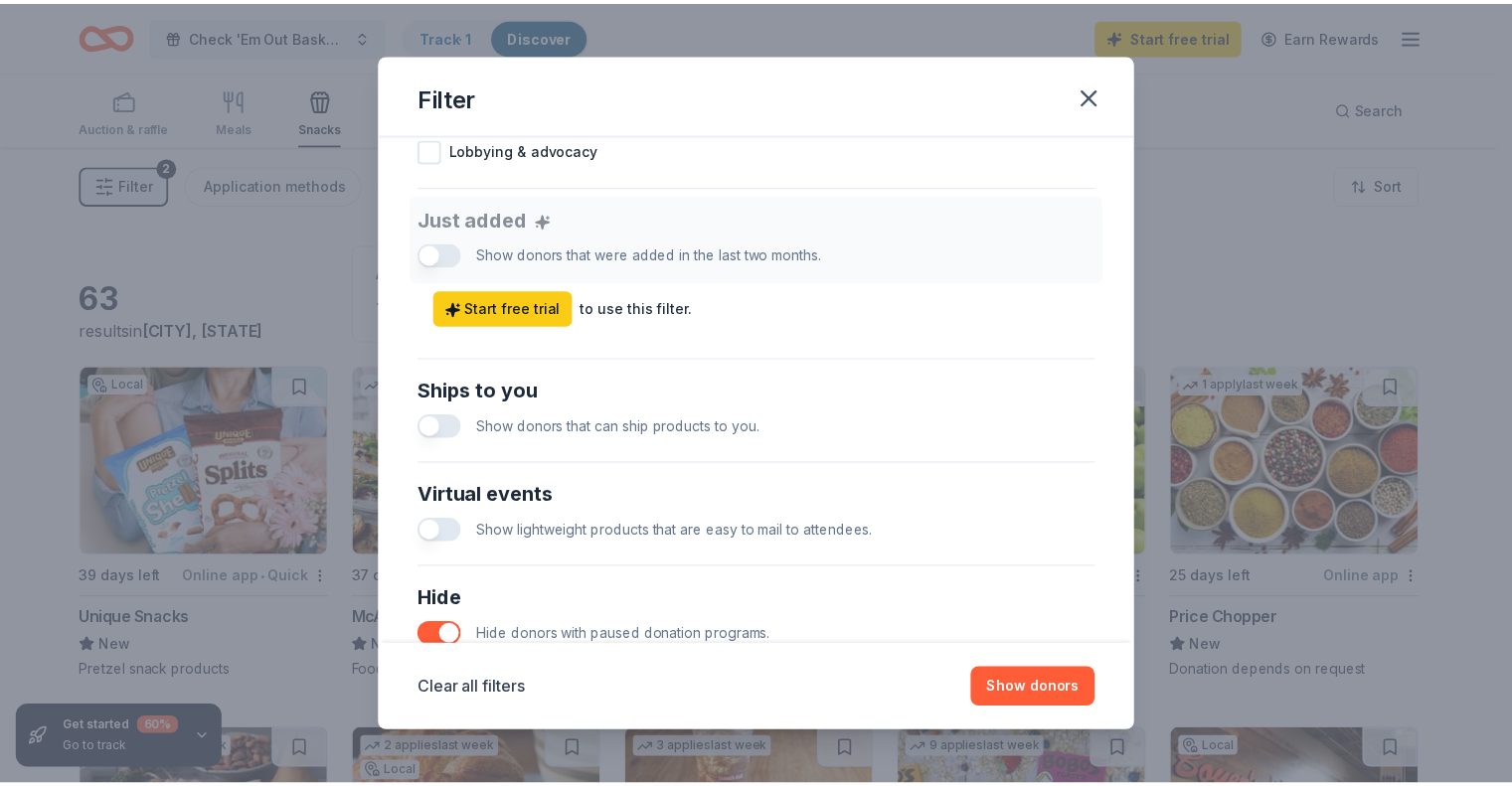 scroll, scrollTop: 931, scrollLeft: 0, axis: vertical 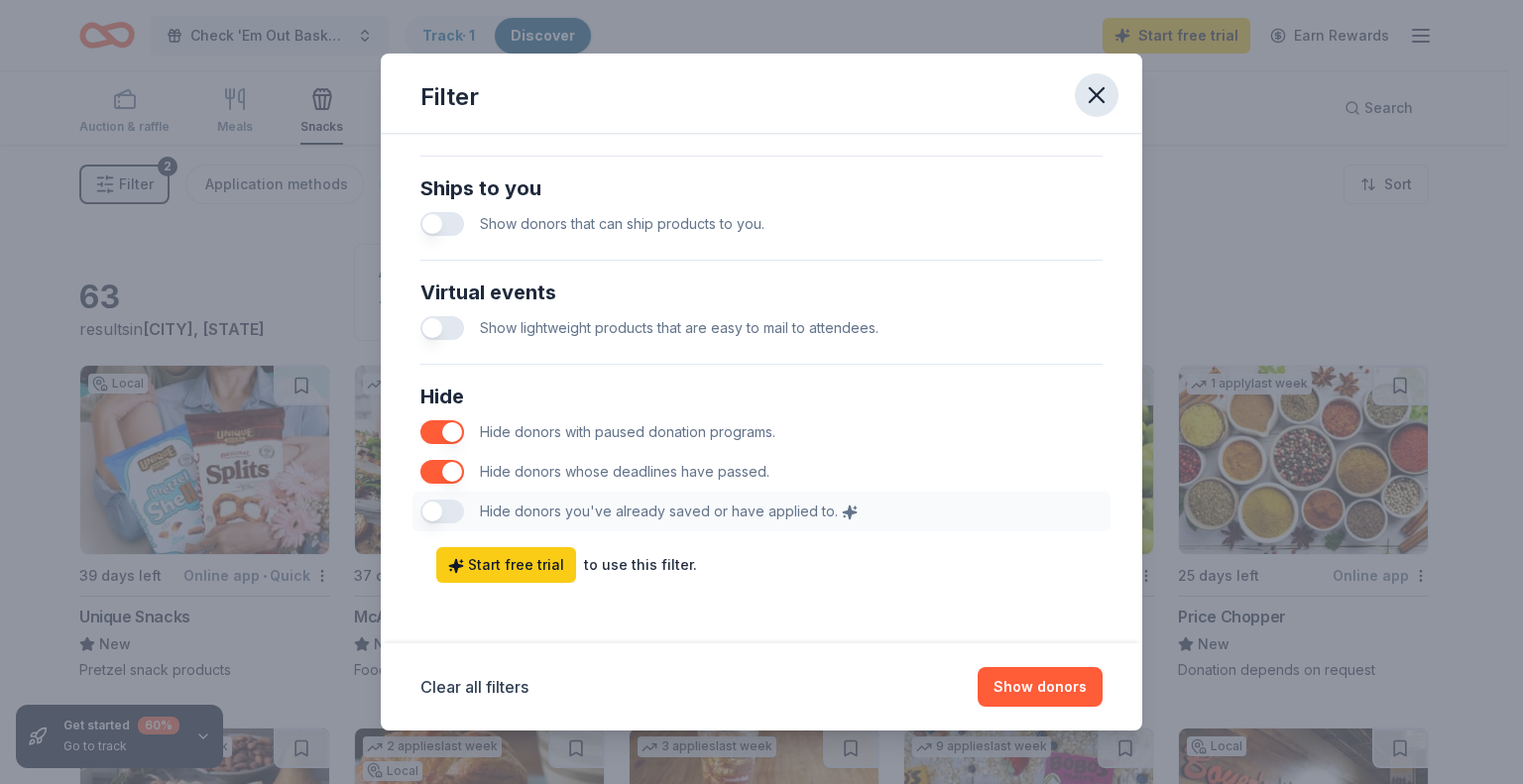 click at bounding box center [1097, 95] 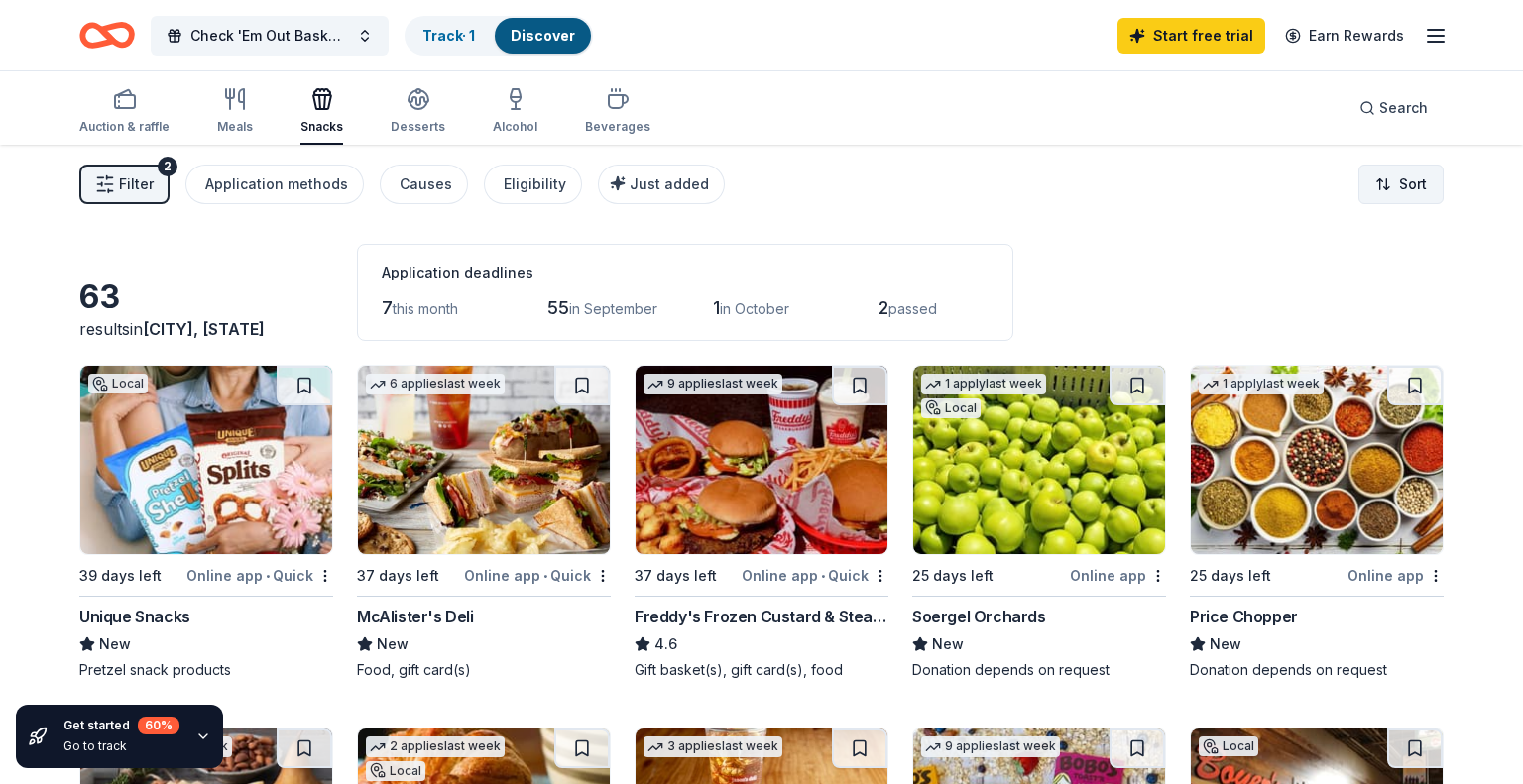 click on "Check 'Em Out Basket Raffle Track · 1 Discover Start free trial Earn Rewards Auction & raffle Meals Snacks Desserts Alcohol Beverages Search Filter 2 Application methods Causes Eligibility Just added Sort Get started 60 % Go to track 63 results in [CITY], [STATE] Application deadlines 7 this month 55 in September 1 in October 2 passed Local 39 days left Online app • Quick Unique Snacks New Pretzel snack products 6 applies last week 37 days left Online app • Quick McAlister's Deli New Food, gift card(s) 9 applies last week 37 days left Online app Freddy's Frozen Custard & Steakburgers 4.6 Gift basket(s), gift card(s), food 1 apply last week Local 25 days left Online app Soergel Orchards New Donation depends on request 1 apply last week 25 days left Online app Price Chopper New Donation depends on request 13 applies last week 60 days left Online app Gourmet Gift Baskets 4.5 Gift basket(s) 2 applies last week Local 39 days left Online app • Quick Bird-in-Hand New 3 •" at bounding box center [762, 392] 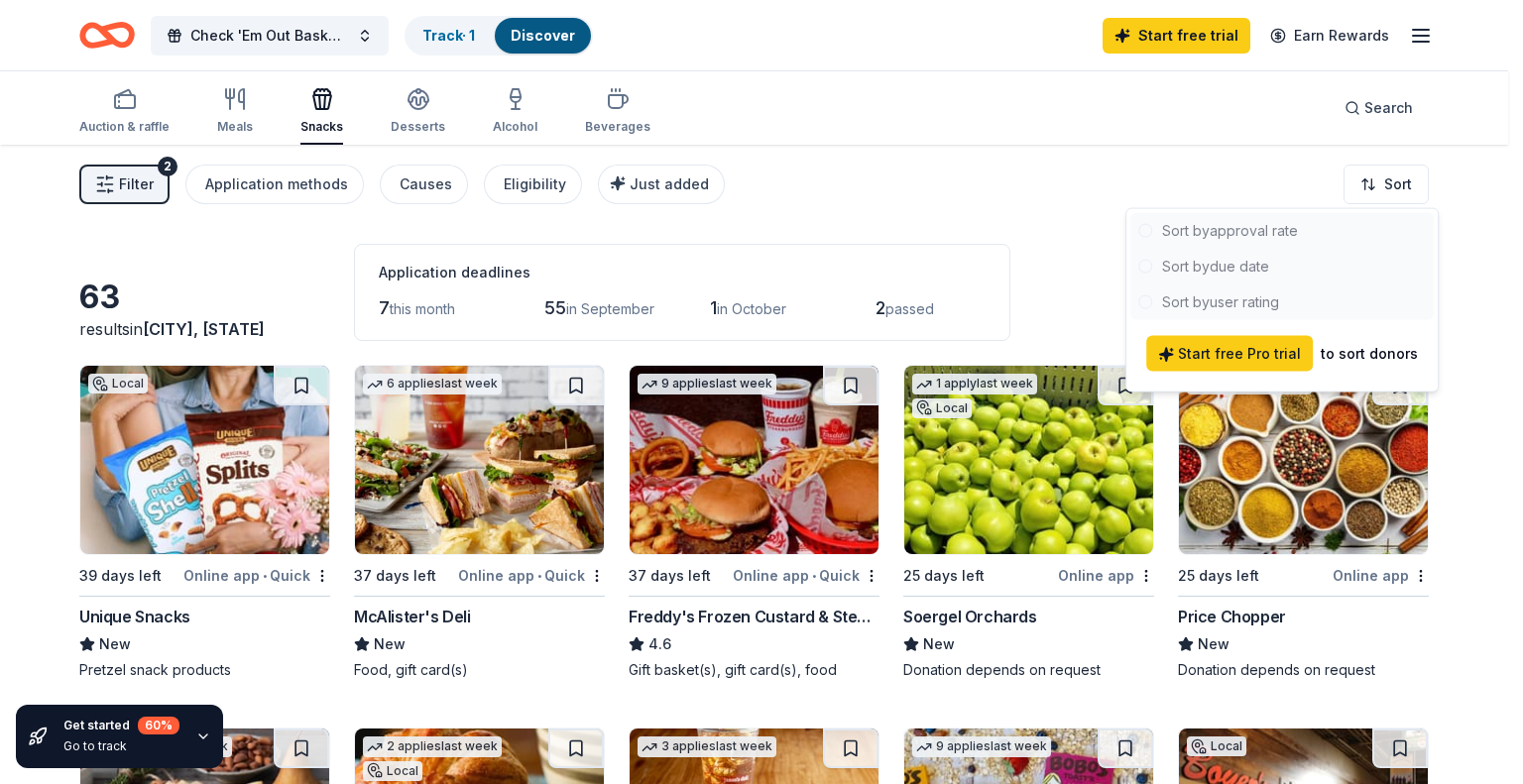 click on "Check 'Em Out Basket Raffle Track · 1 Discover Start free trial Earn Rewards Auction & raffle Meals Snacks Desserts Alcohol Beverages Search Filter 2 Application methods Causes Eligibility Just added Sort Get started 60 % Go to track 63 results in [CITY], [STATE] Application deadlines 7 this month 55 in September 1 in October 2 passed Local 39 days left Online app • Quick Unique Snacks New Pretzel snack products 6 applies last week 37 days left Online app • Quick McAlister's Deli New Food, gift card(s) 9 applies last week 37 days left Online app Freddy's Frozen Custard & Steakburgers 4.6 Gift basket(s), gift card(s), food 1 apply last week Local 25 days left Online app Soergel Orchards New Donation depends on request 1 apply last week 25 days left Online app Price Chopper New Donation depends on request 13 applies last week 60 days left Online app Gourmet Gift Baskets 4.5 Gift basket(s) 2 applies last week Local 39 days left Online app • Quick Bird-in-Hand New 3 •" at bounding box center [762, 392] 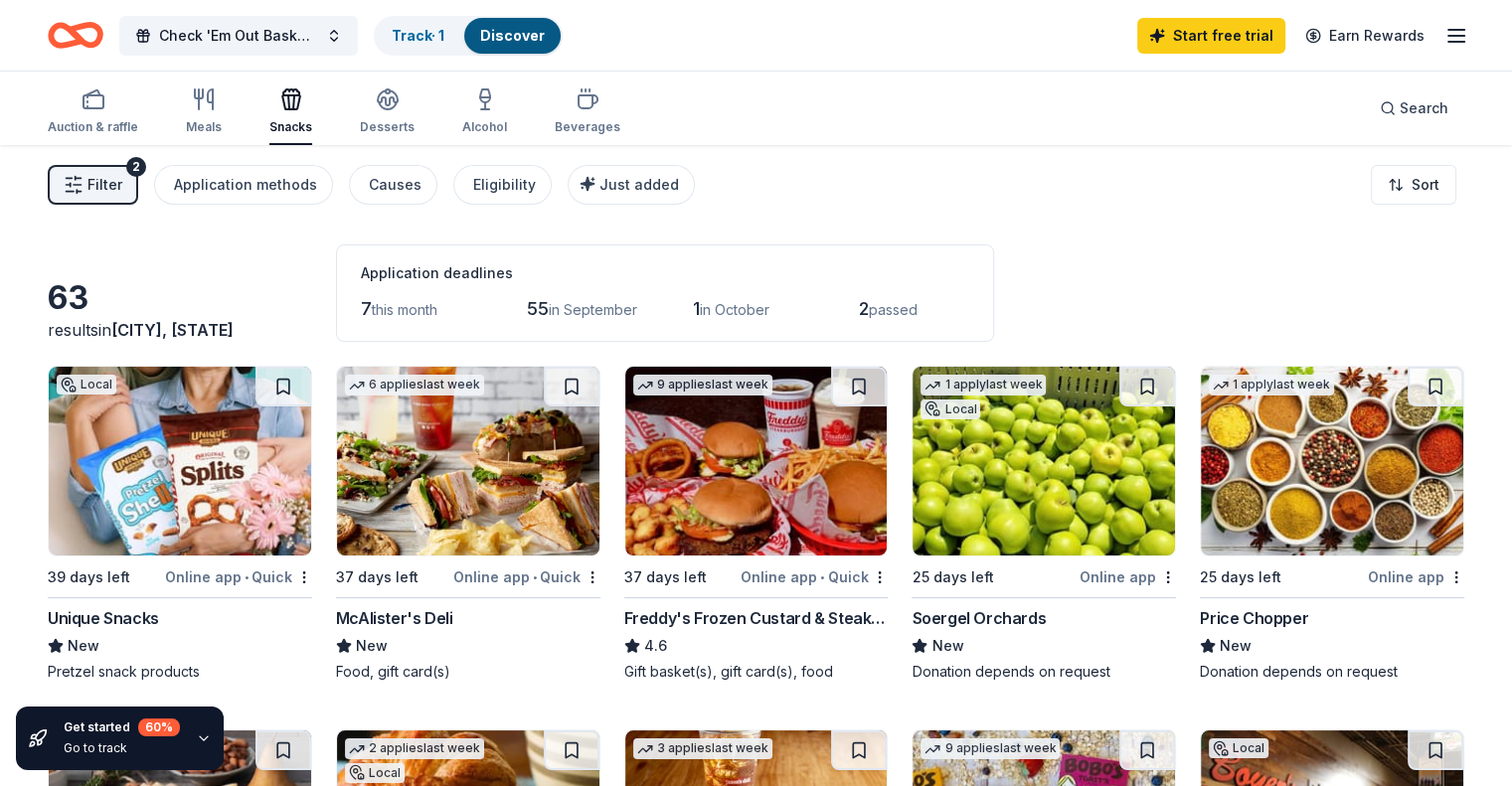 click at bounding box center [180, 461] 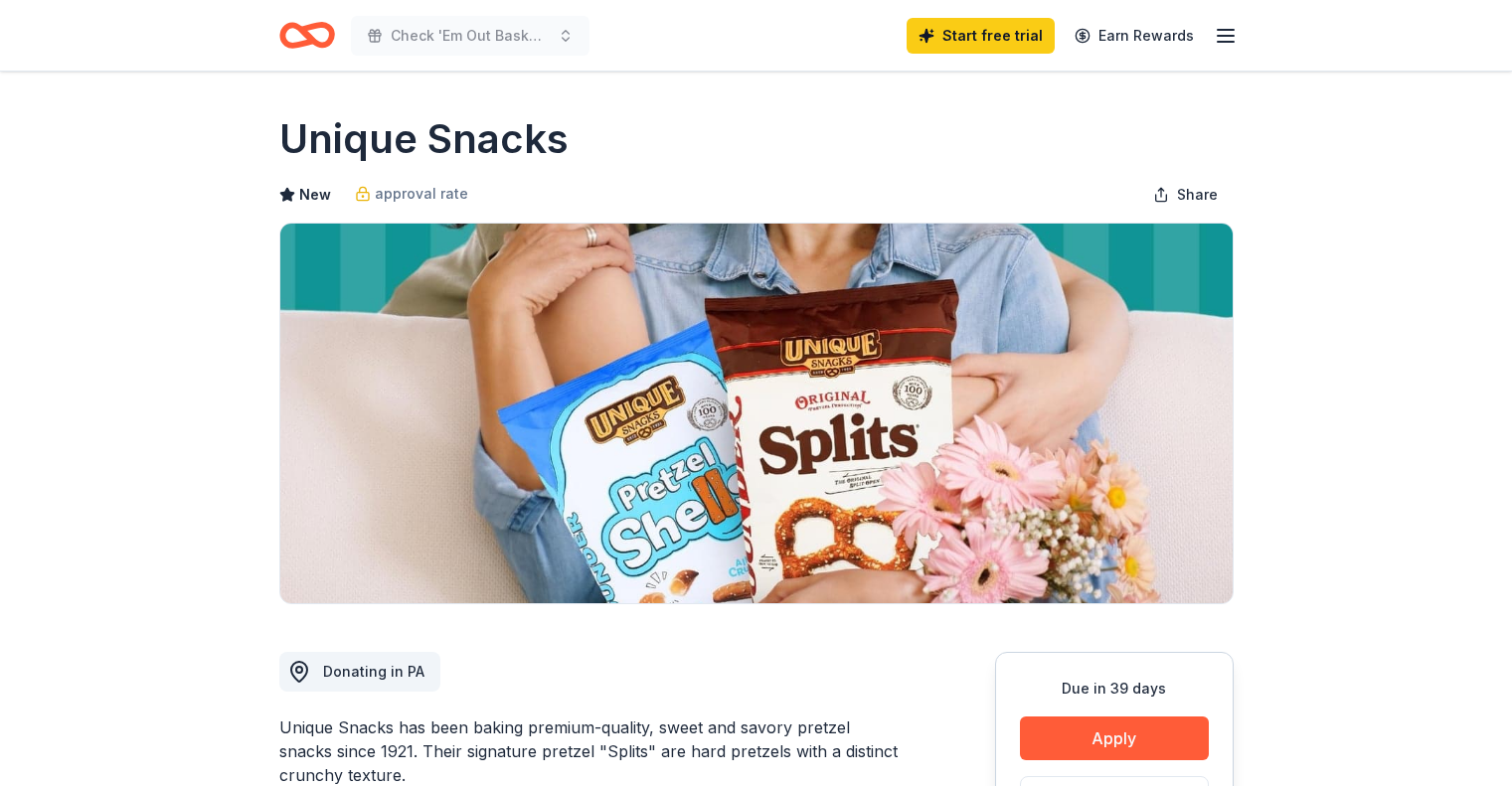 scroll, scrollTop: 0, scrollLeft: 0, axis: both 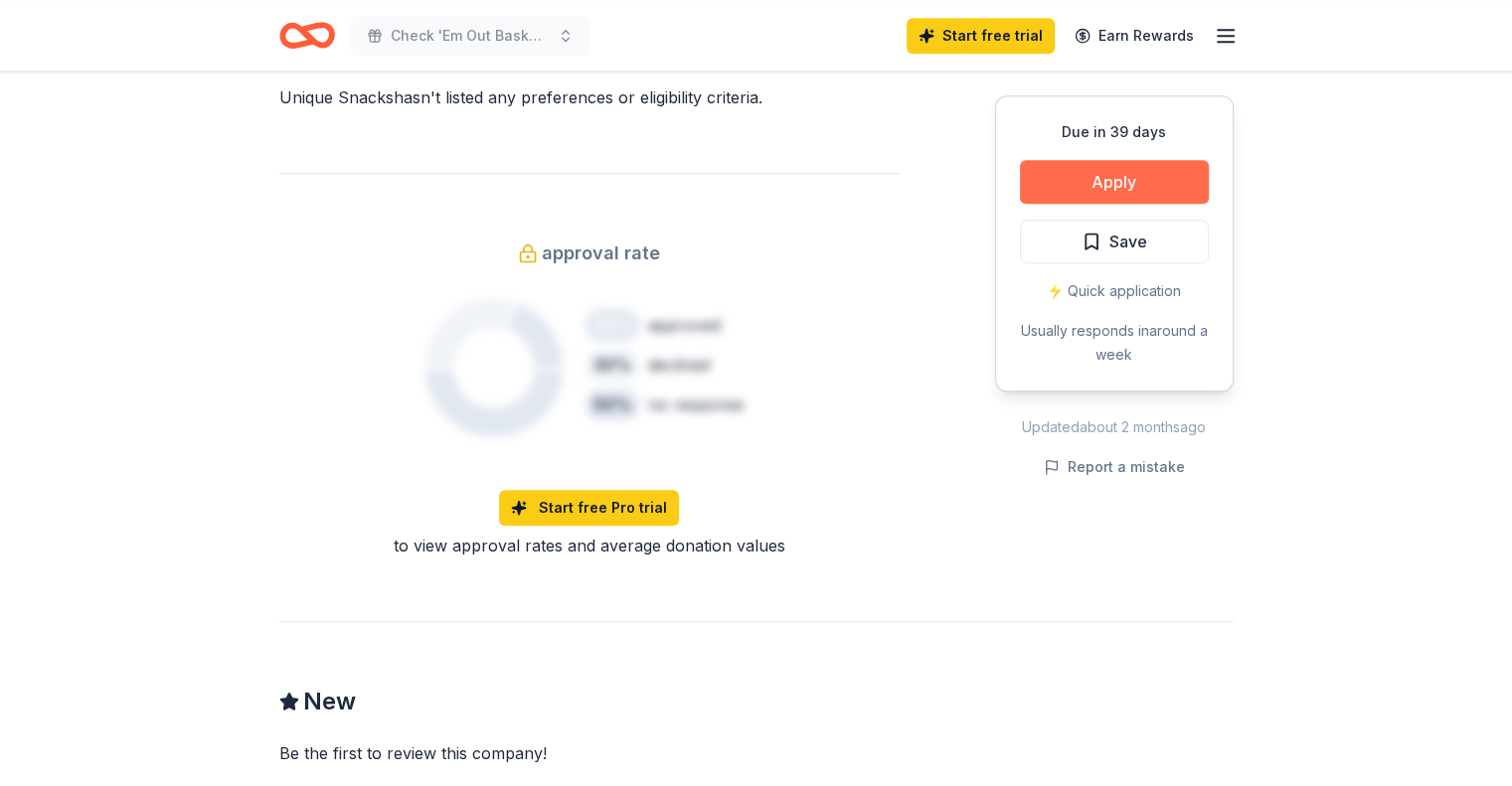 click on "Apply" at bounding box center (1114, 182) 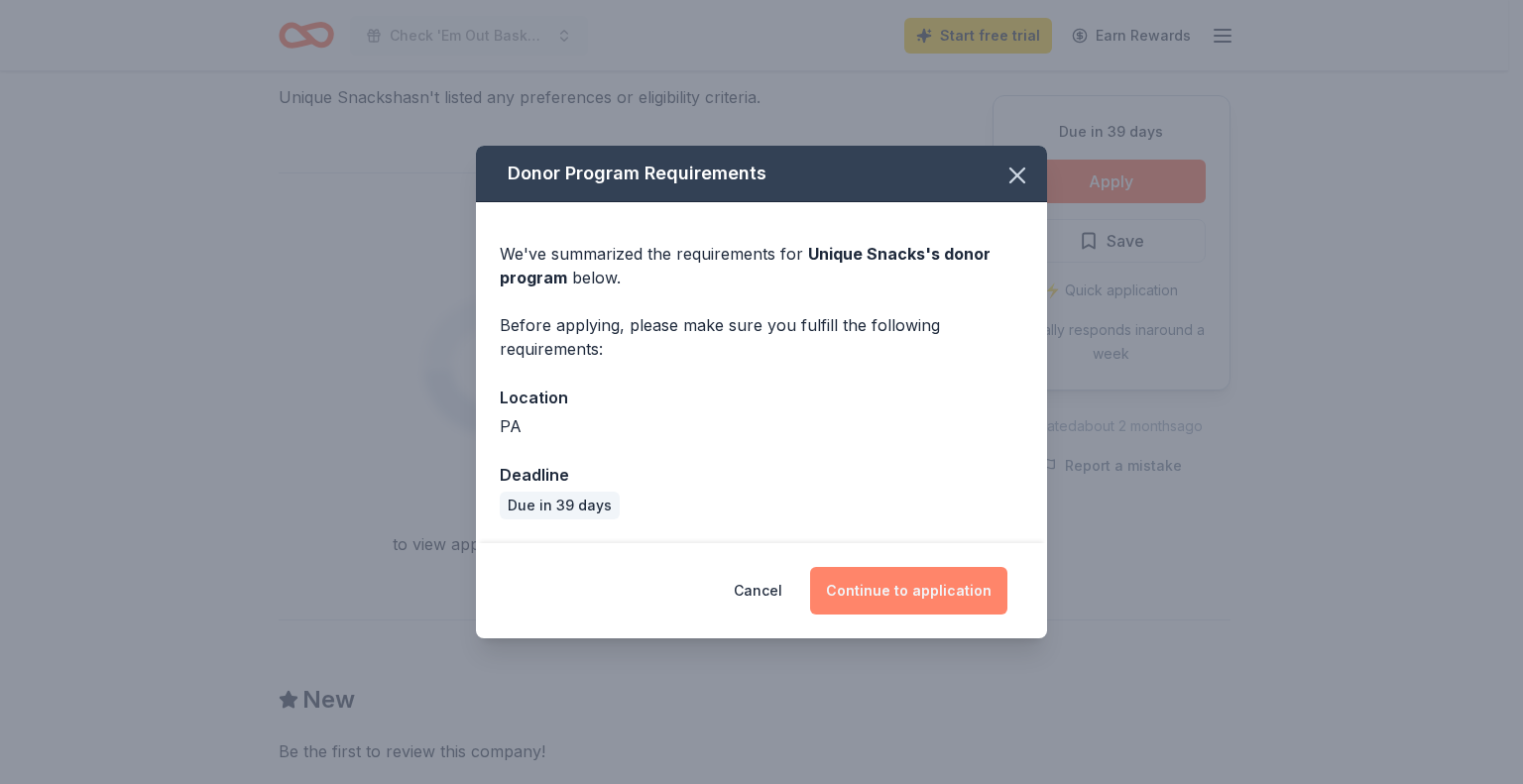 click on "Continue to application" at bounding box center (908, 591) 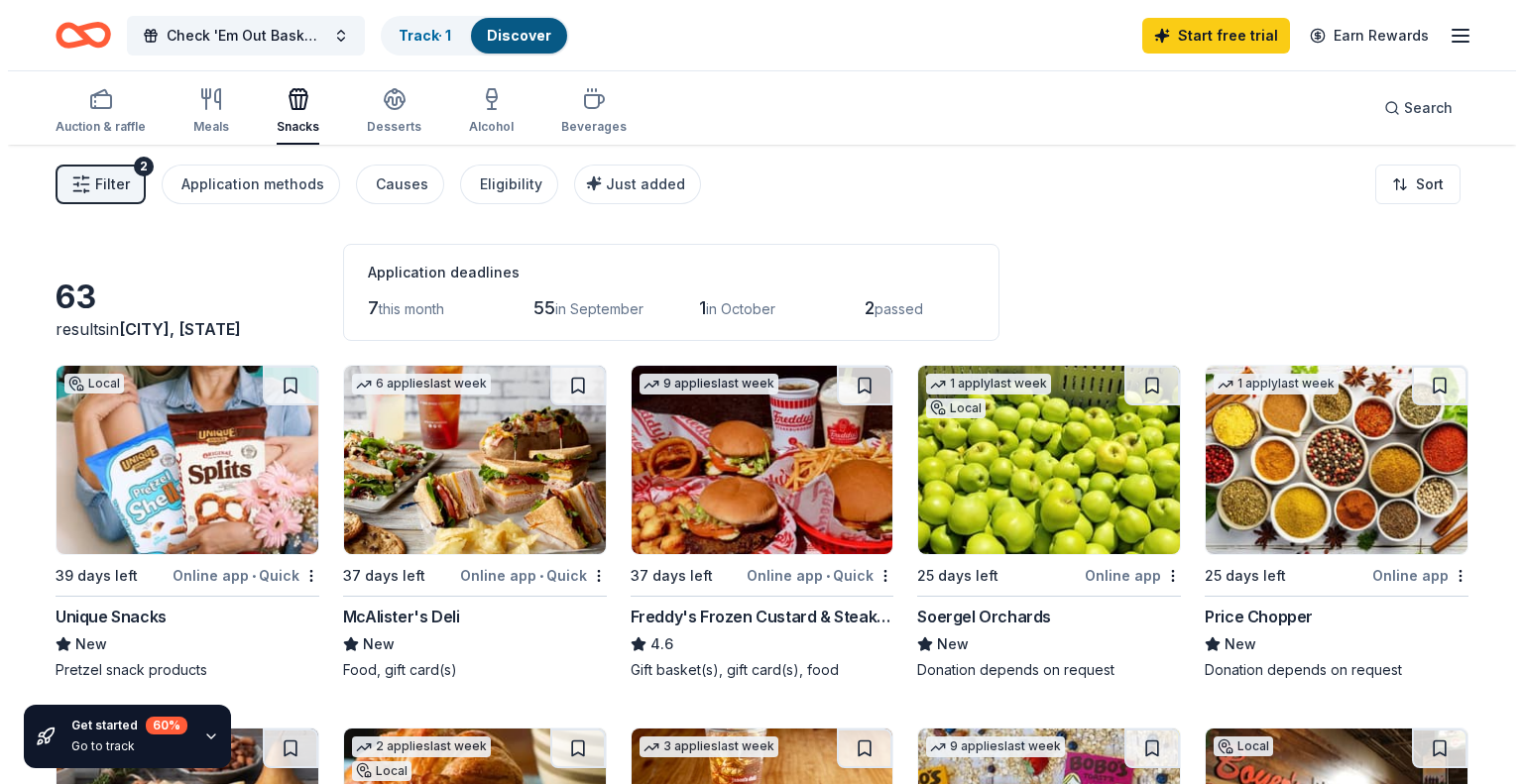 scroll, scrollTop: 0, scrollLeft: 0, axis: both 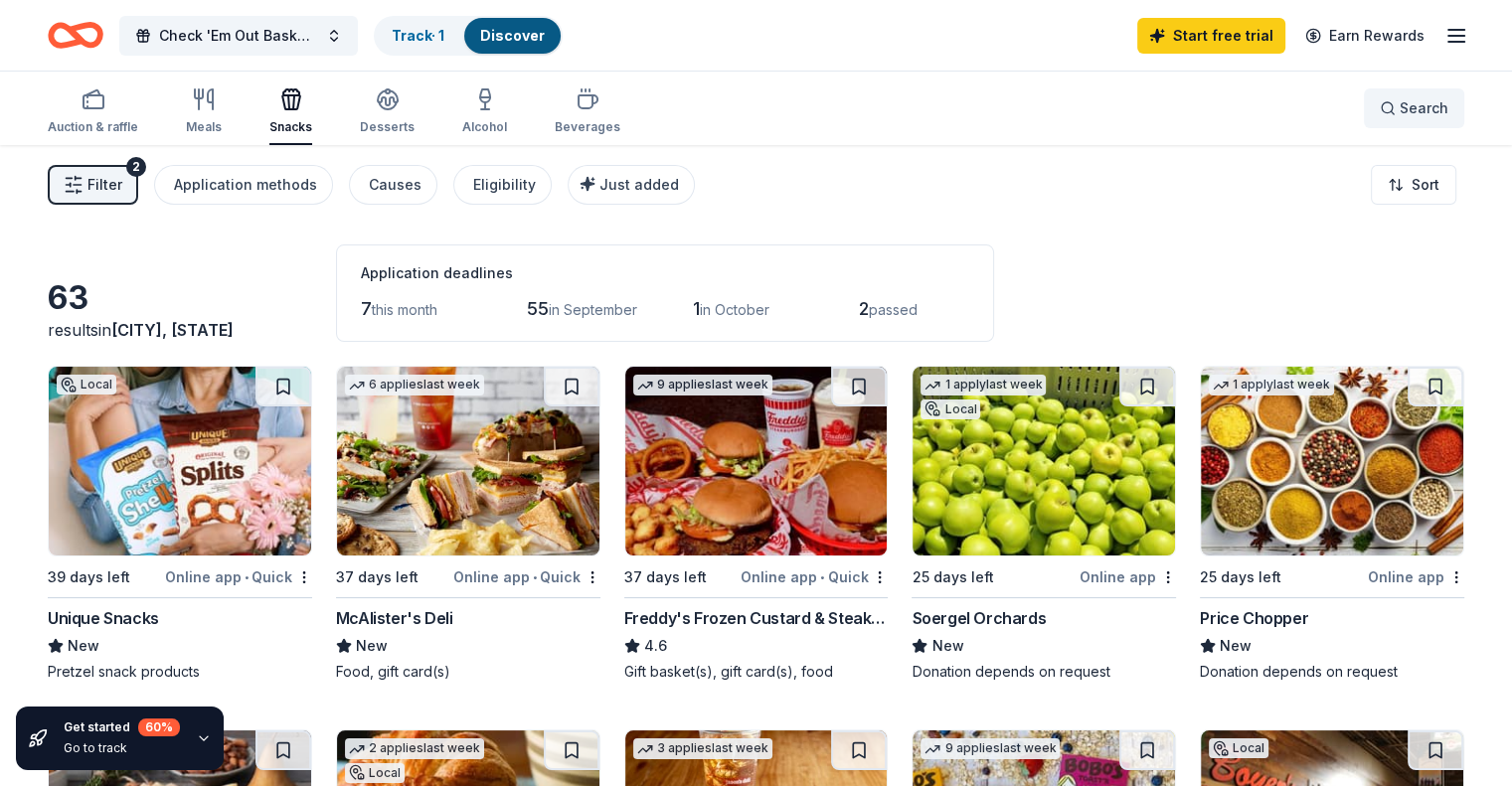 click on "Search" at bounding box center [1414, 108] 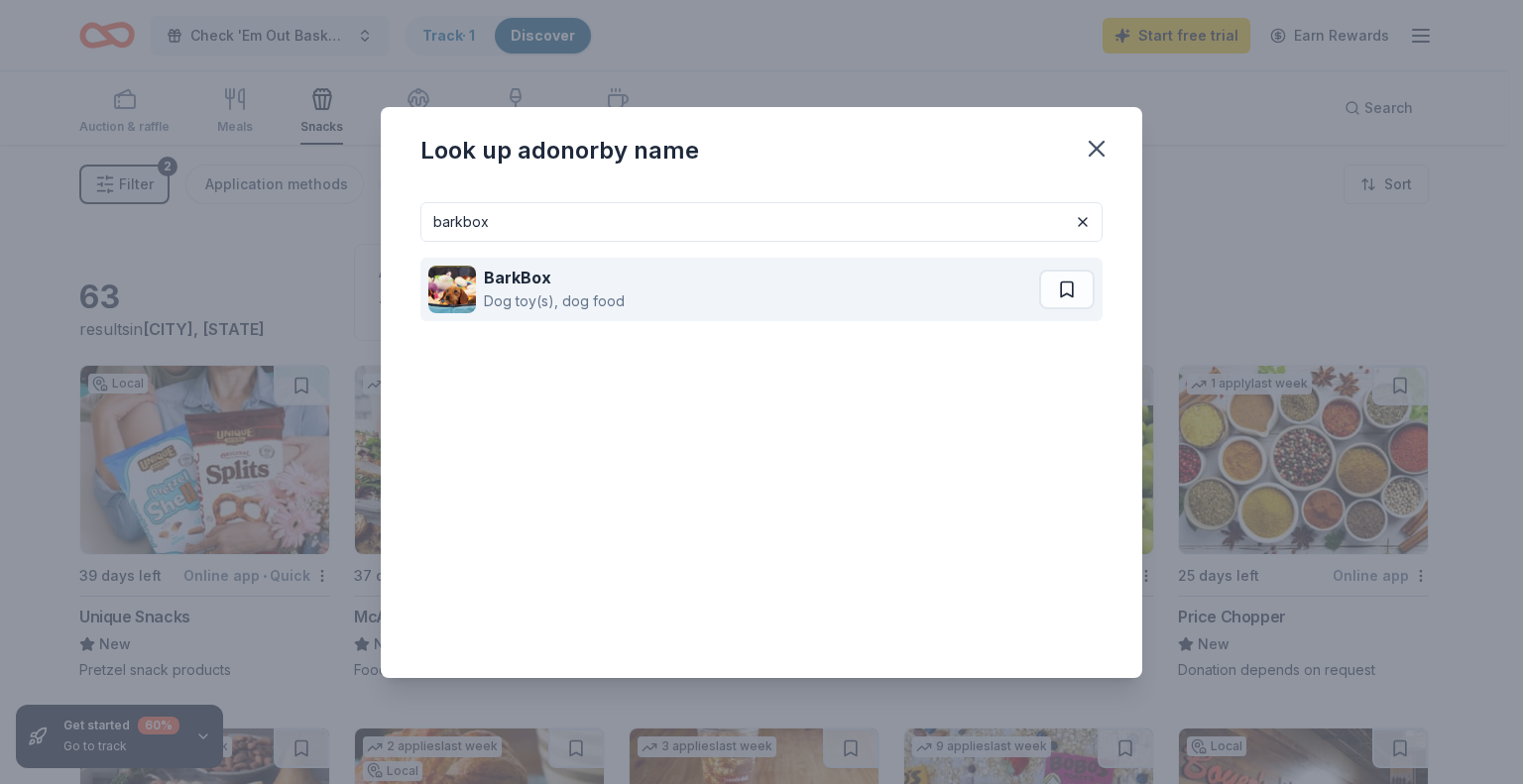 type on "barkbox" 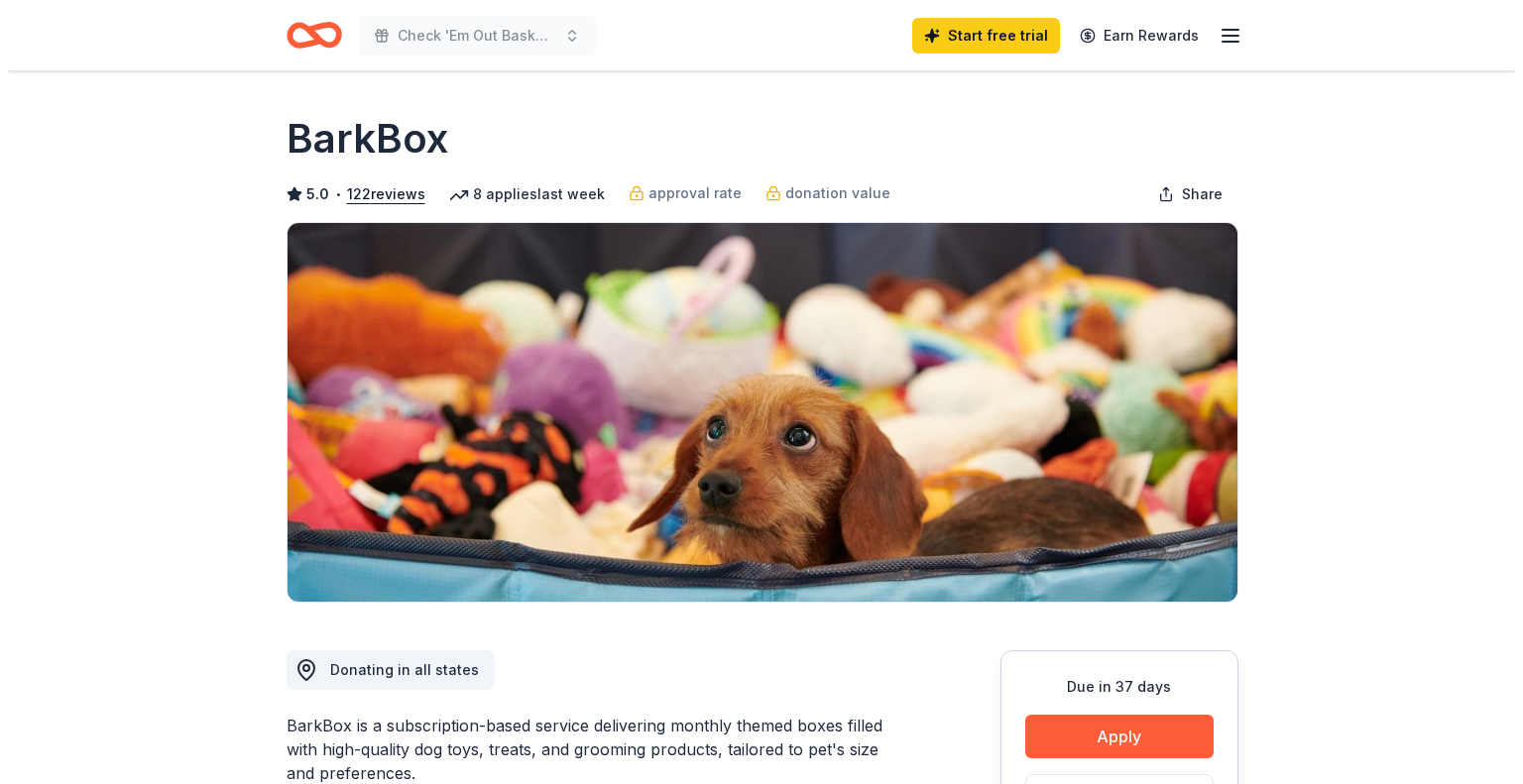 scroll, scrollTop: 0, scrollLeft: 0, axis: both 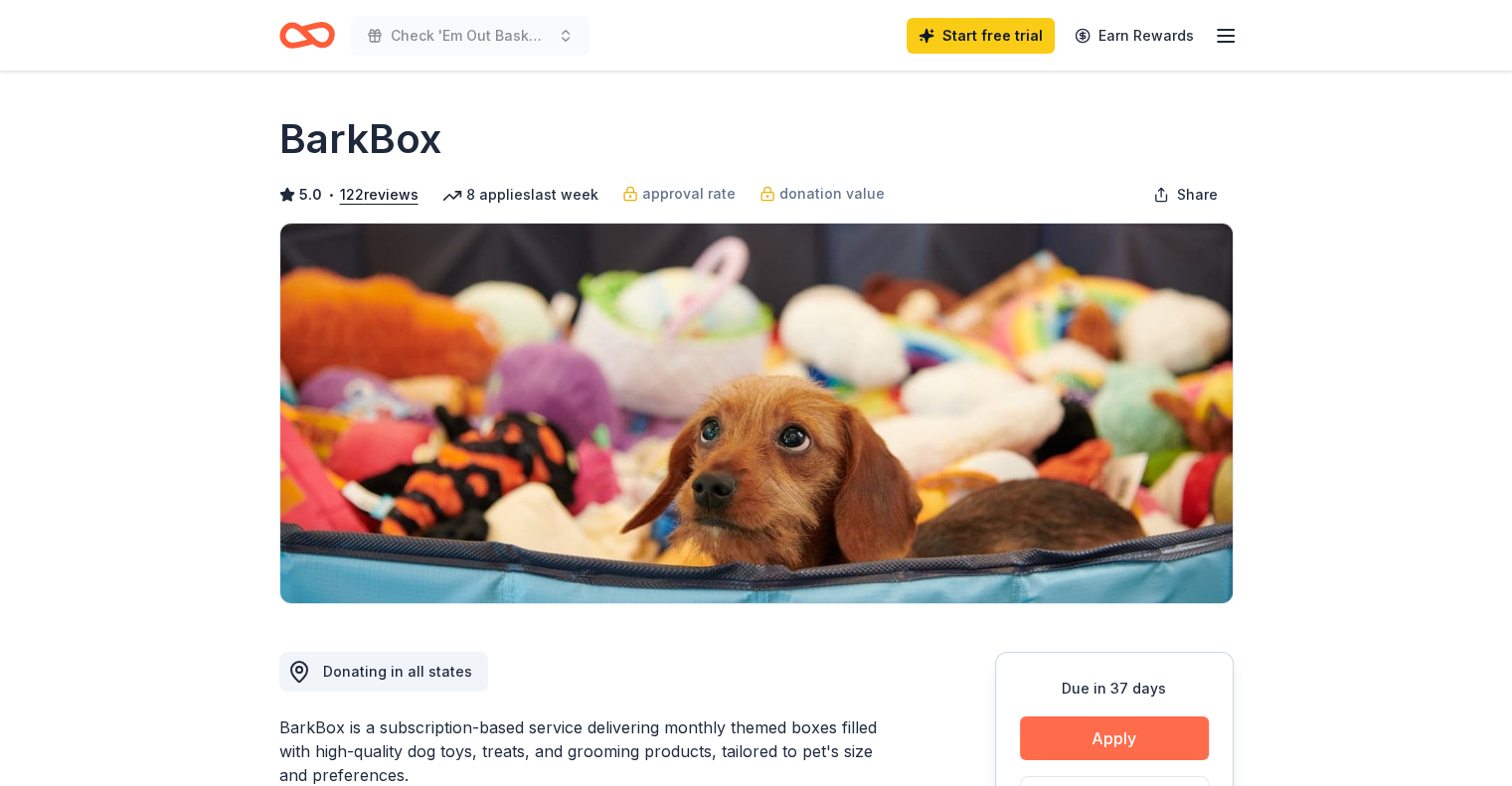 click on "Apply" at bounding box center (1114, 738) 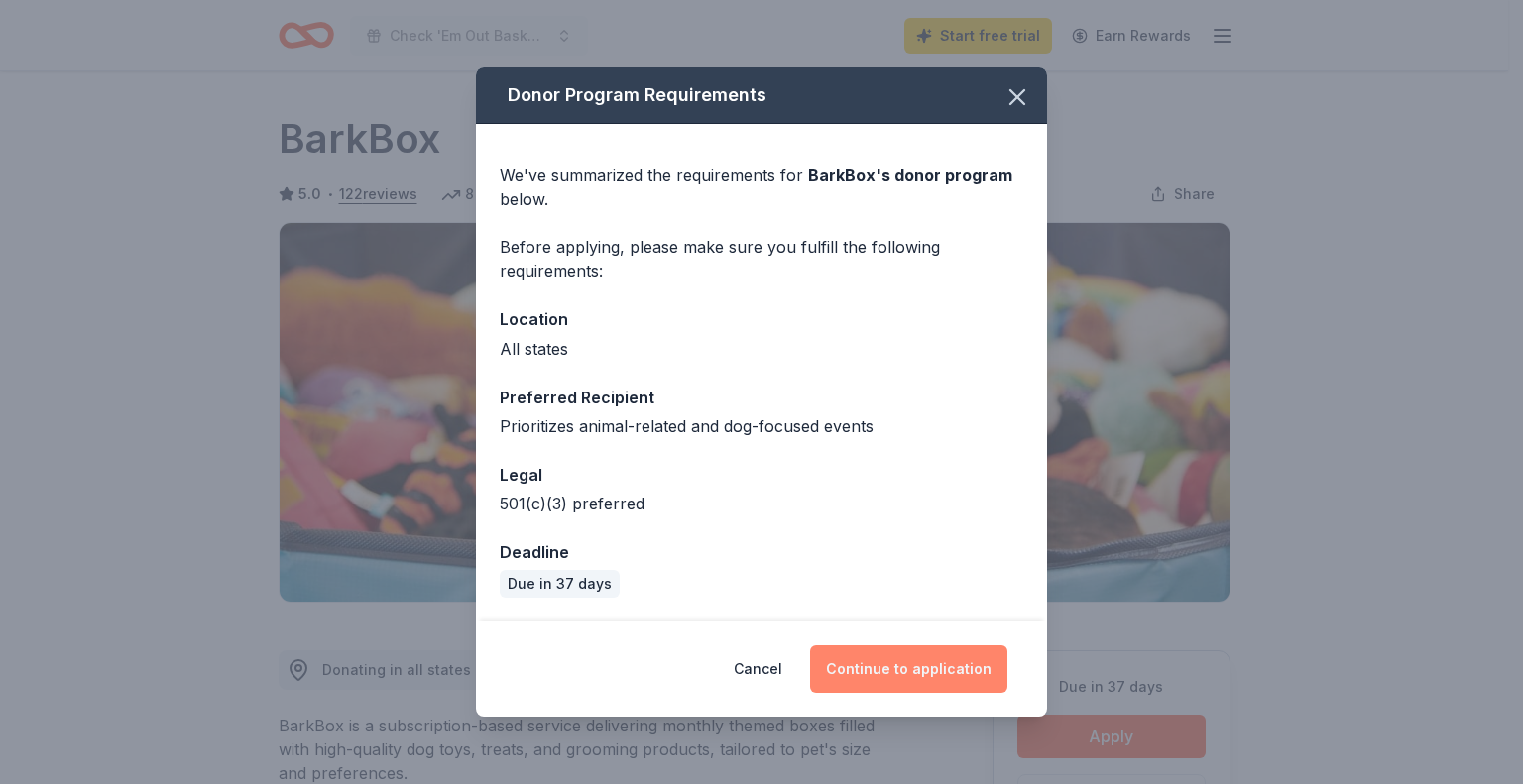 click on "Continue to application" at bounding box center (908, 669) 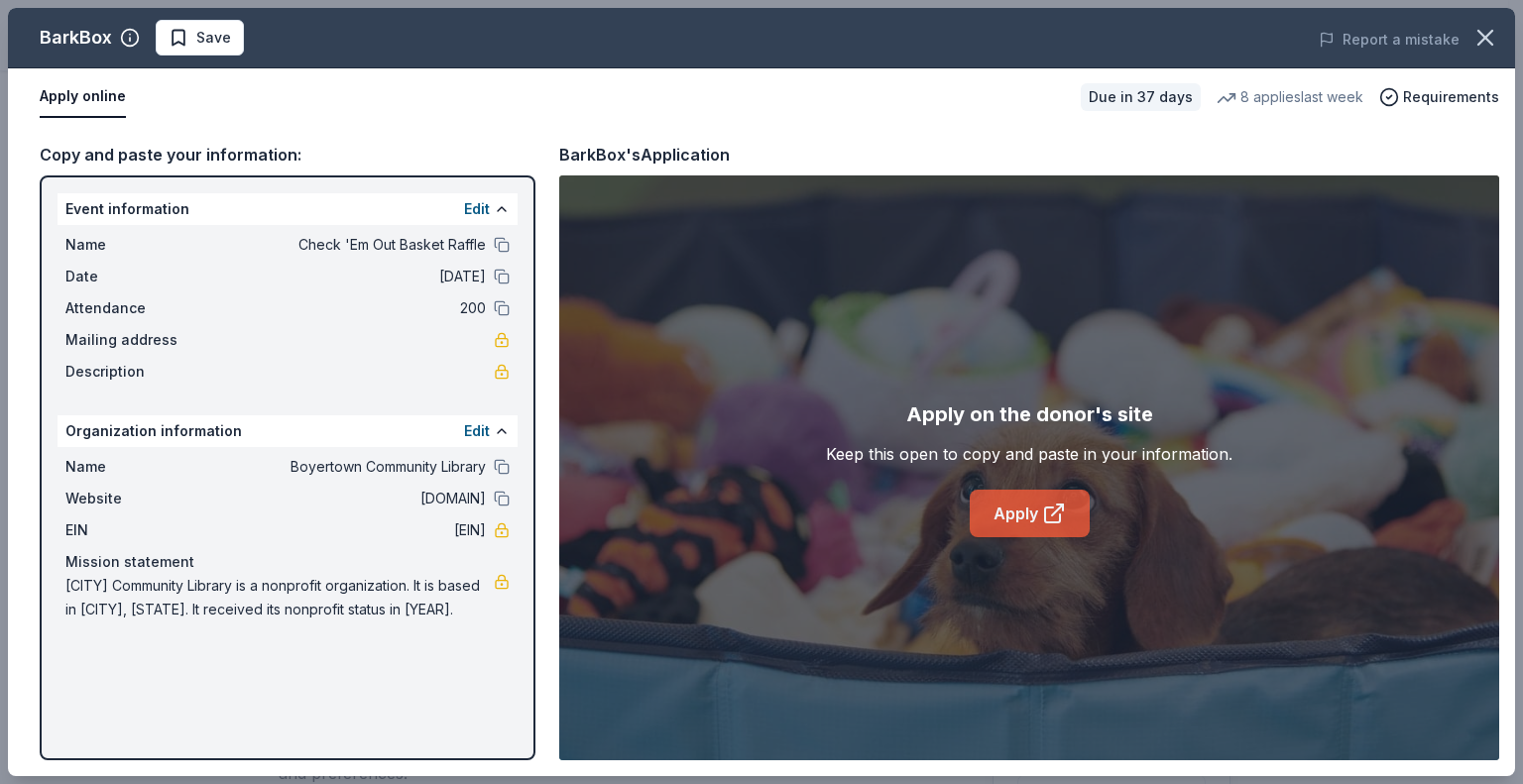 click on "Apply" at bounding box center [1029, 513] 